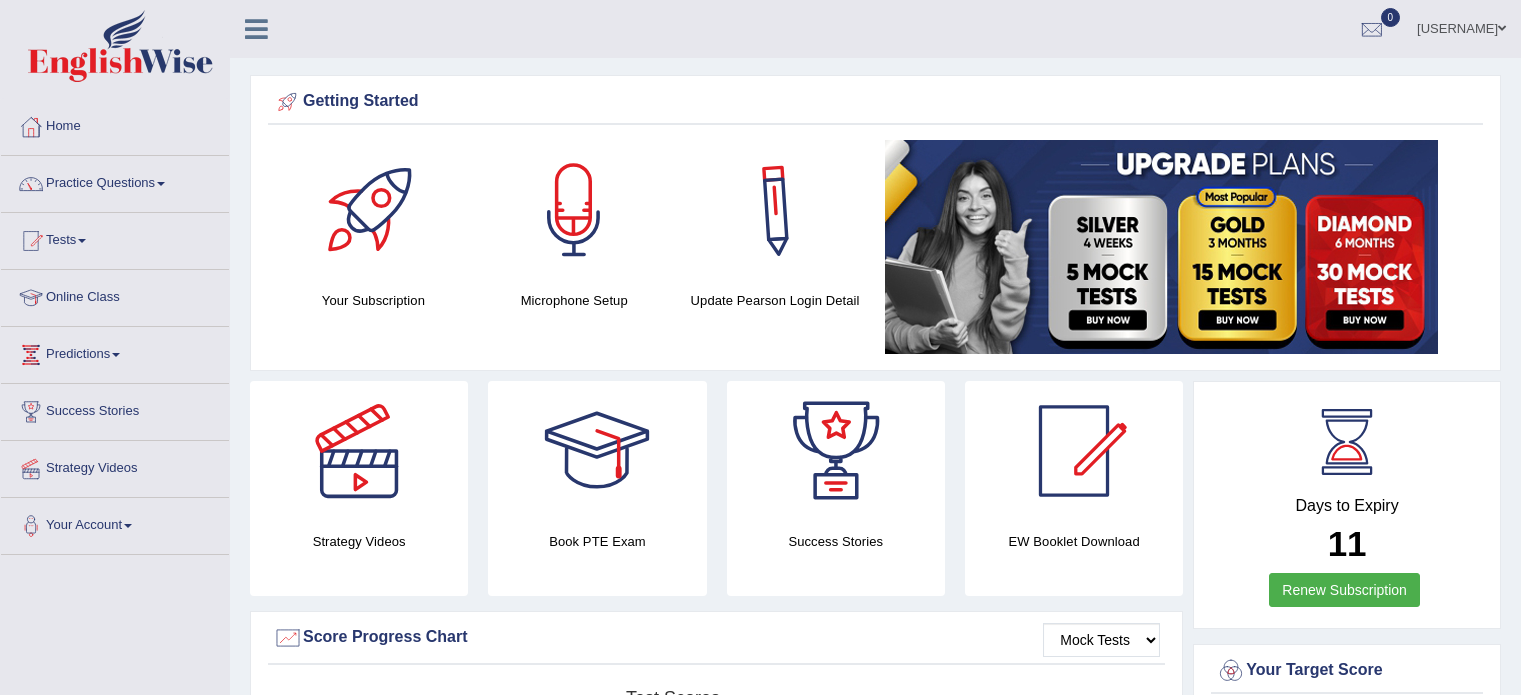scroll, scrollTop: 0, scrollLeft: 0, axis: both 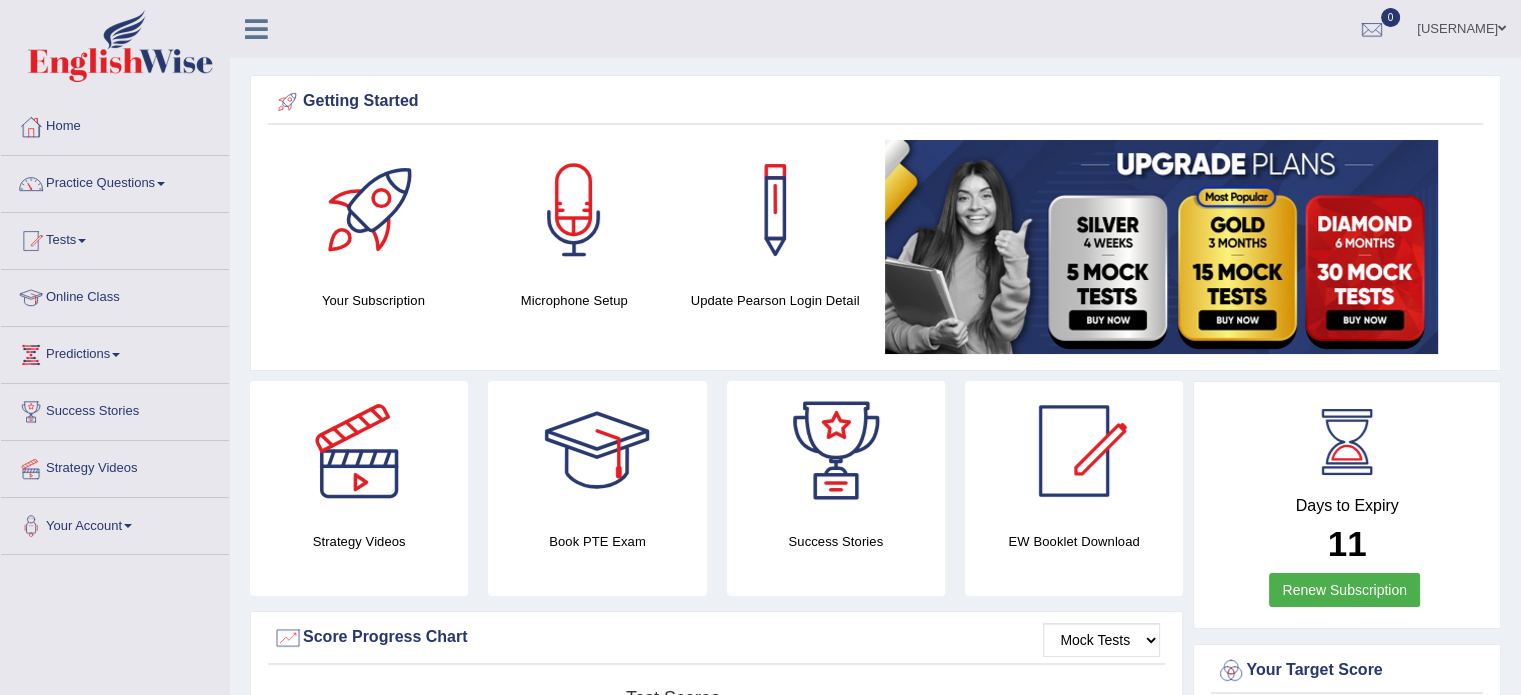 click on "Online Class" at bounding box center [115, 295] 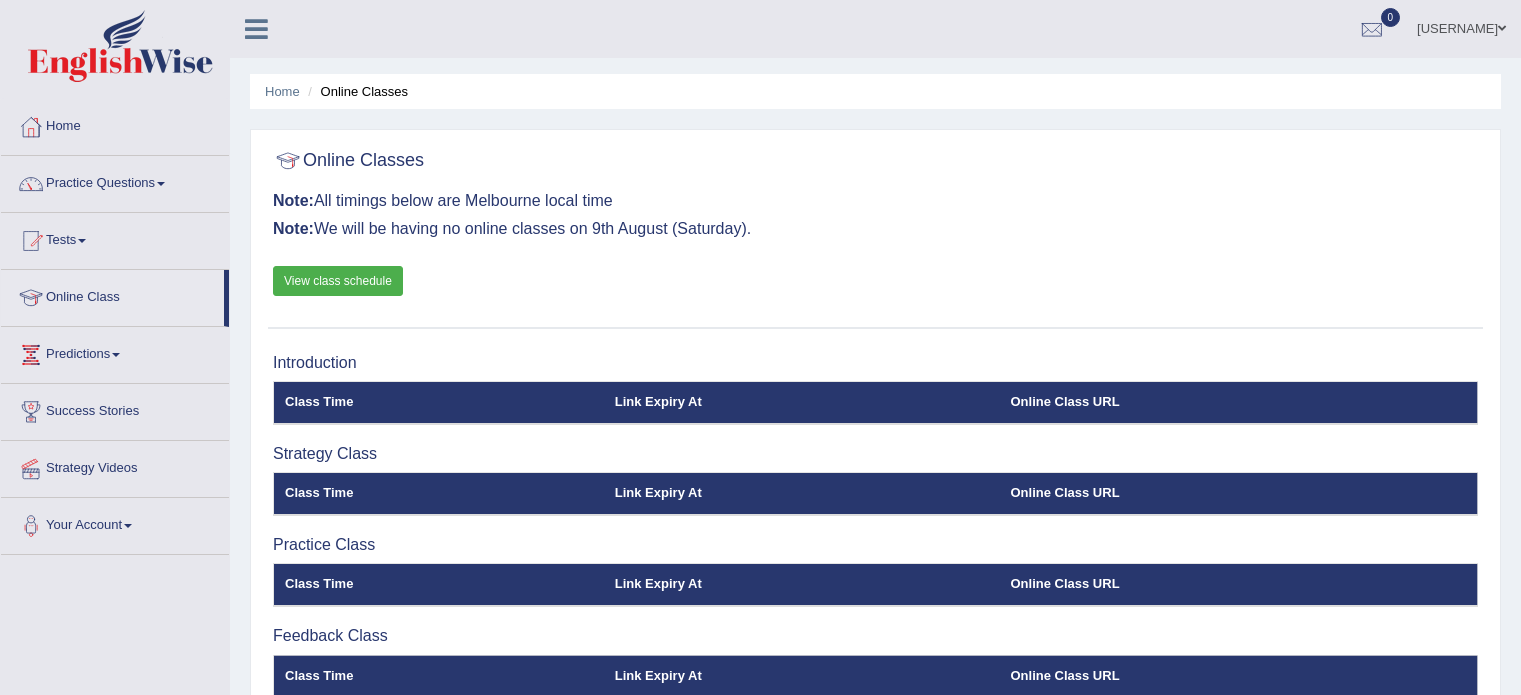 scroll, scrollTop: 0, scrollLeft: 0, axis: both 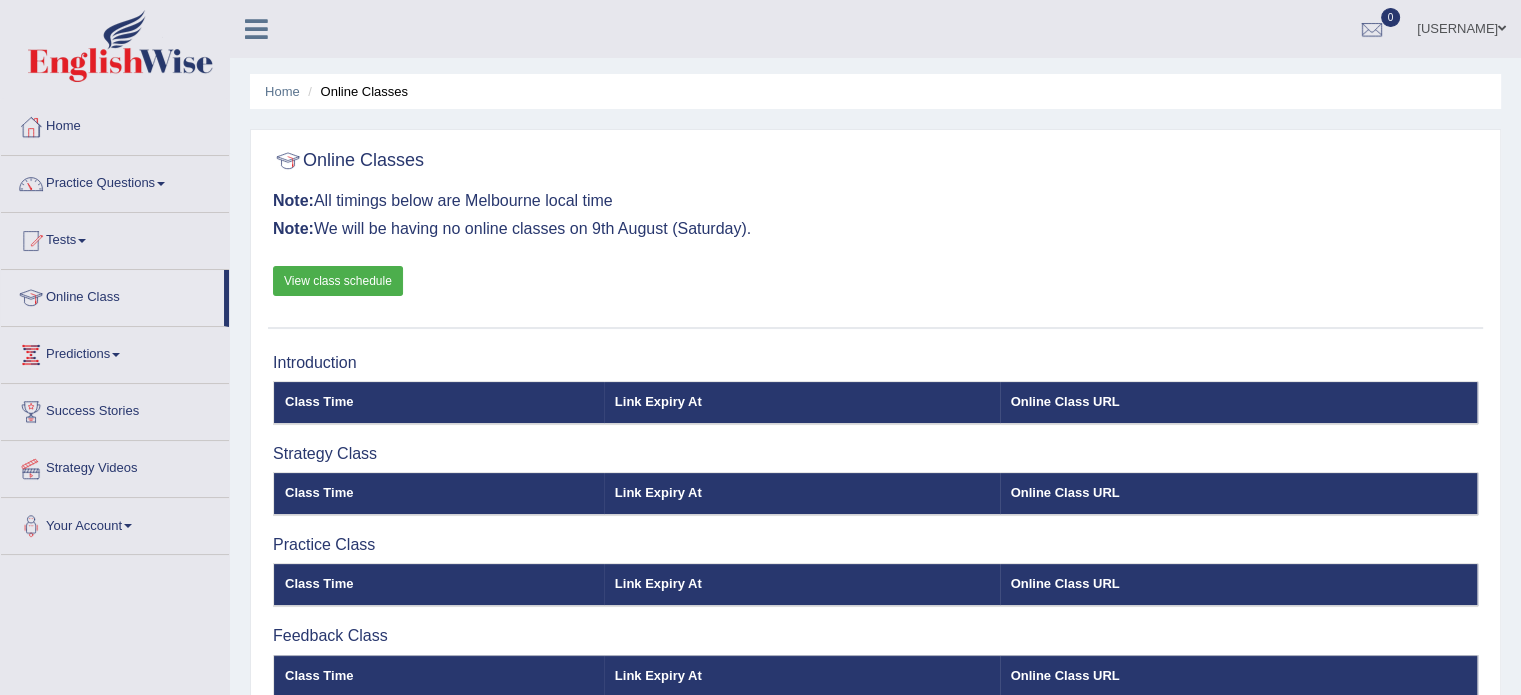 click on "View class schedule" at bounding box center (338, 281) 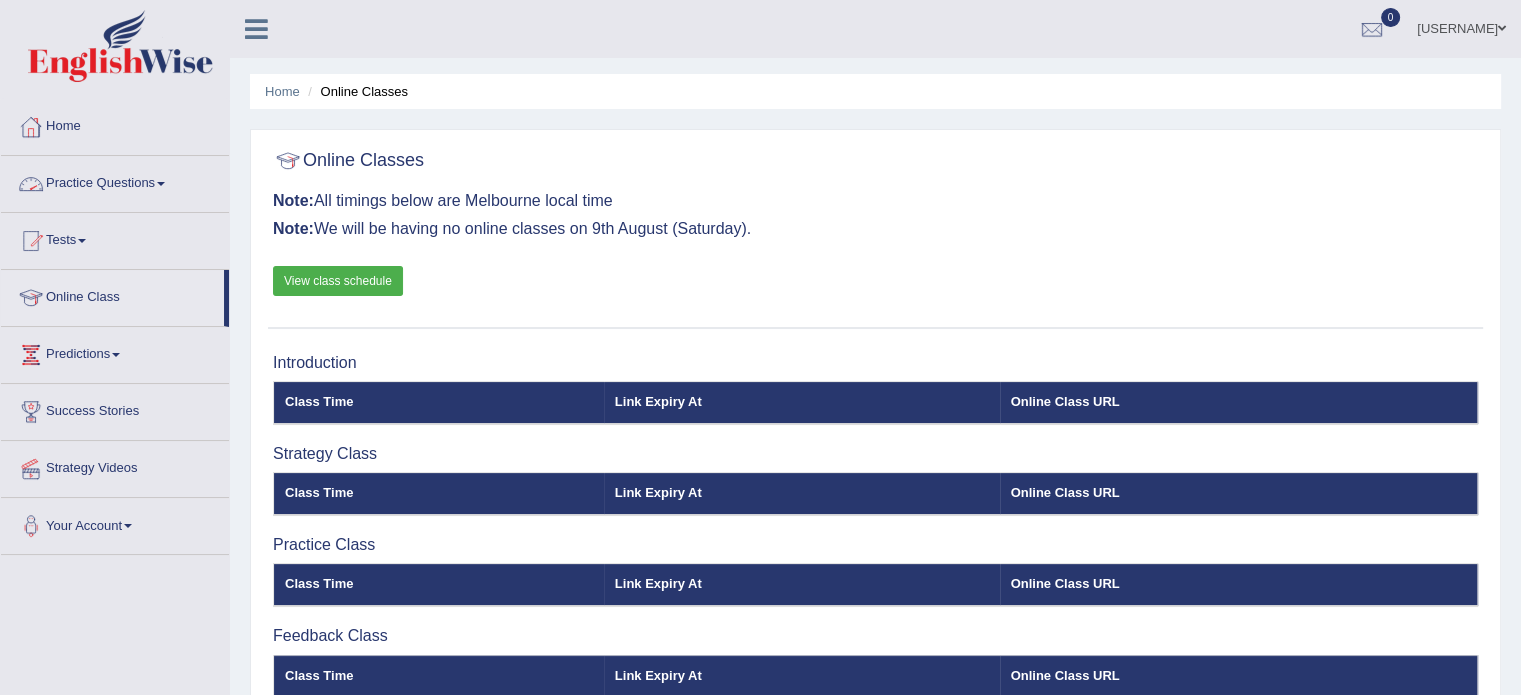 click at bounding box center [161, 184] 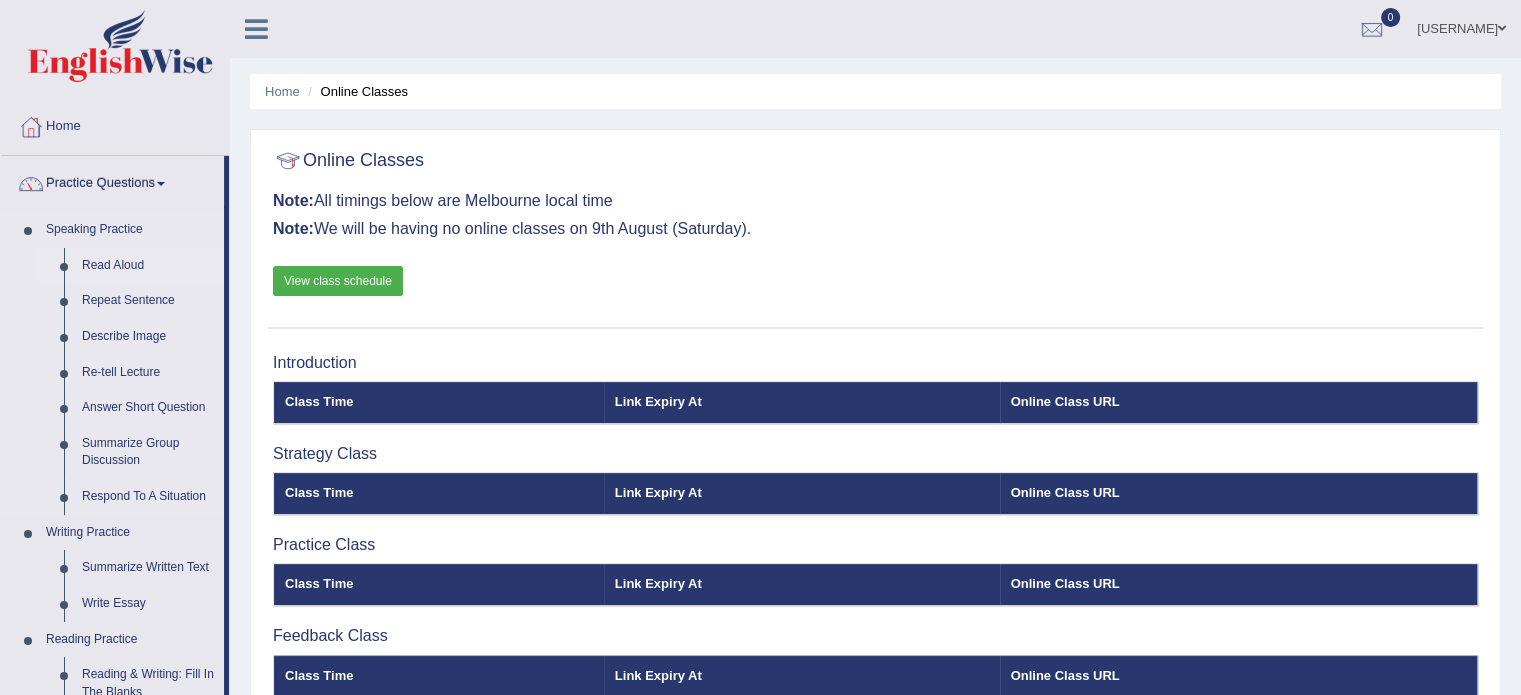 click on "Read Aloud" at bounding box center [148, 266] 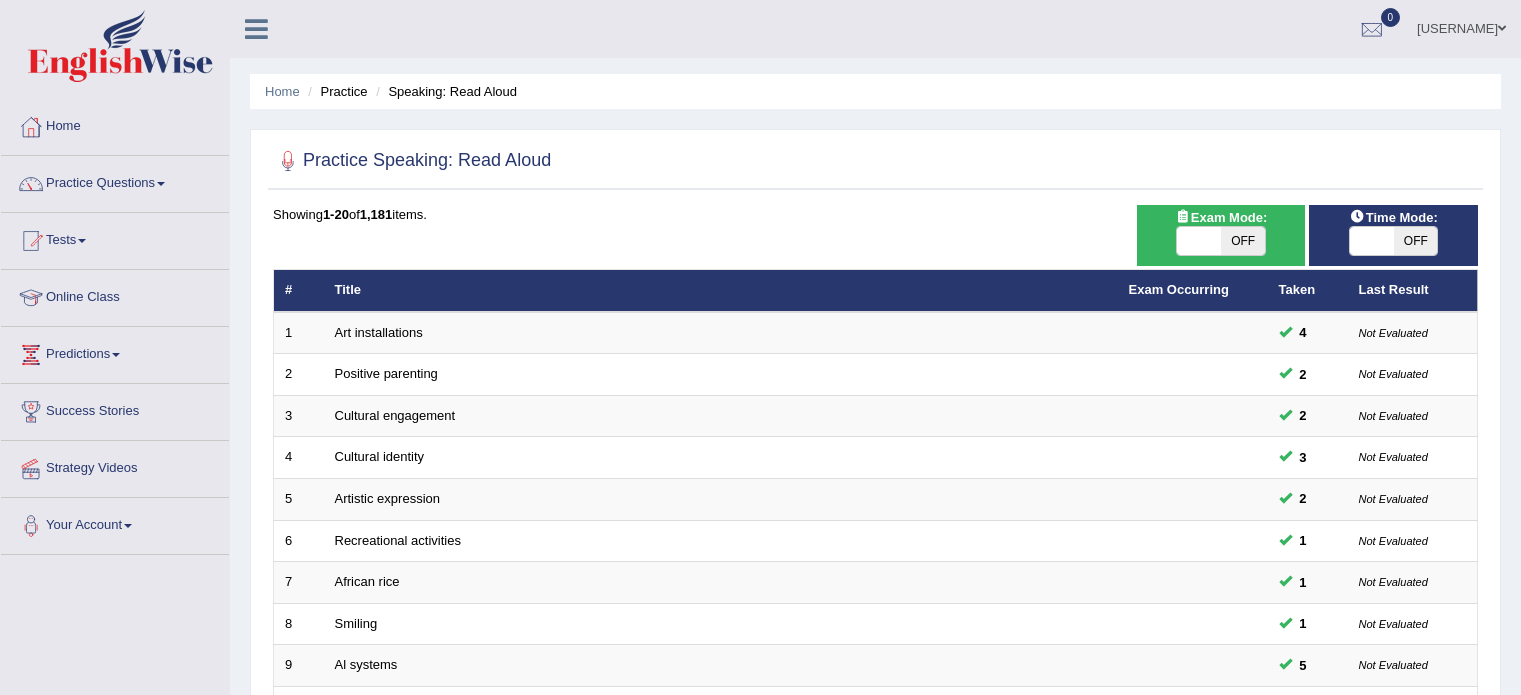 scroll, scrollTop: 0, scrollLeft: 0, axis: both 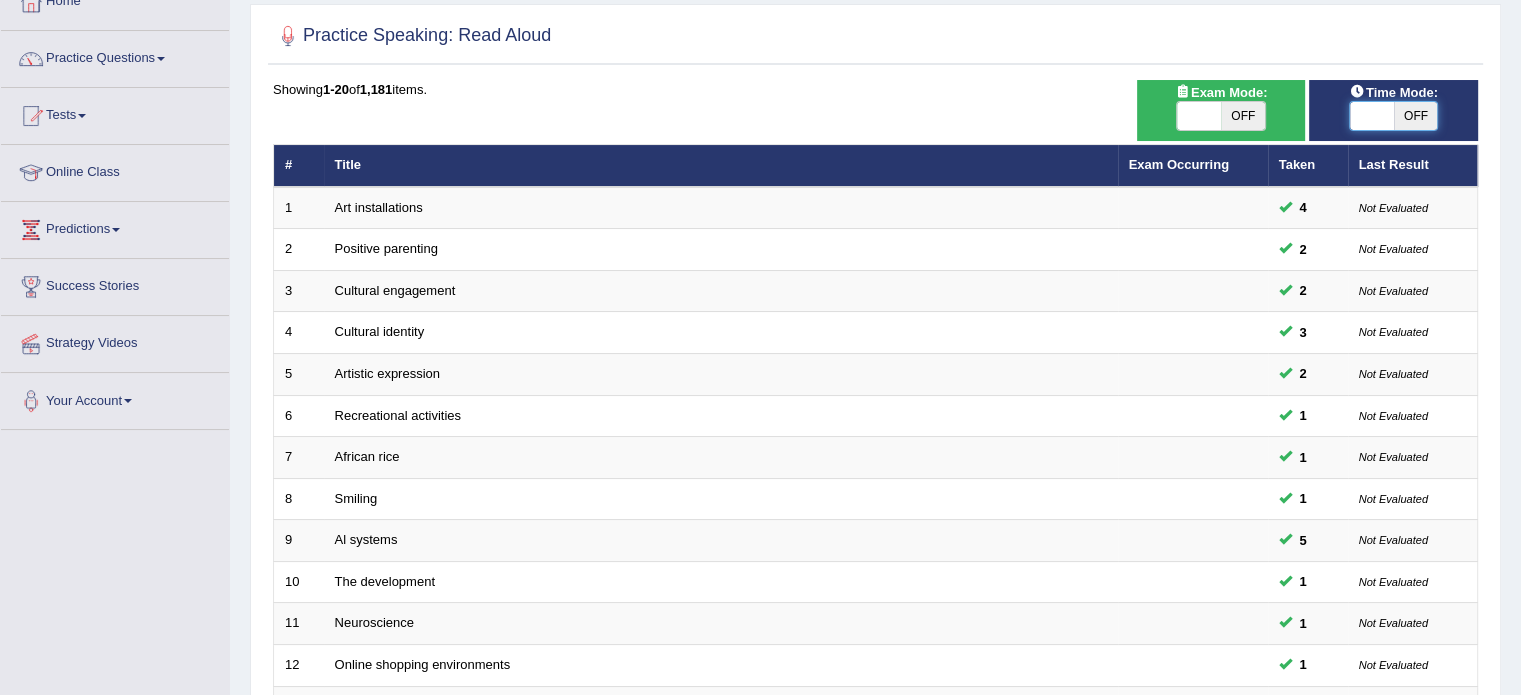 click at bounding box center (1372, 116) 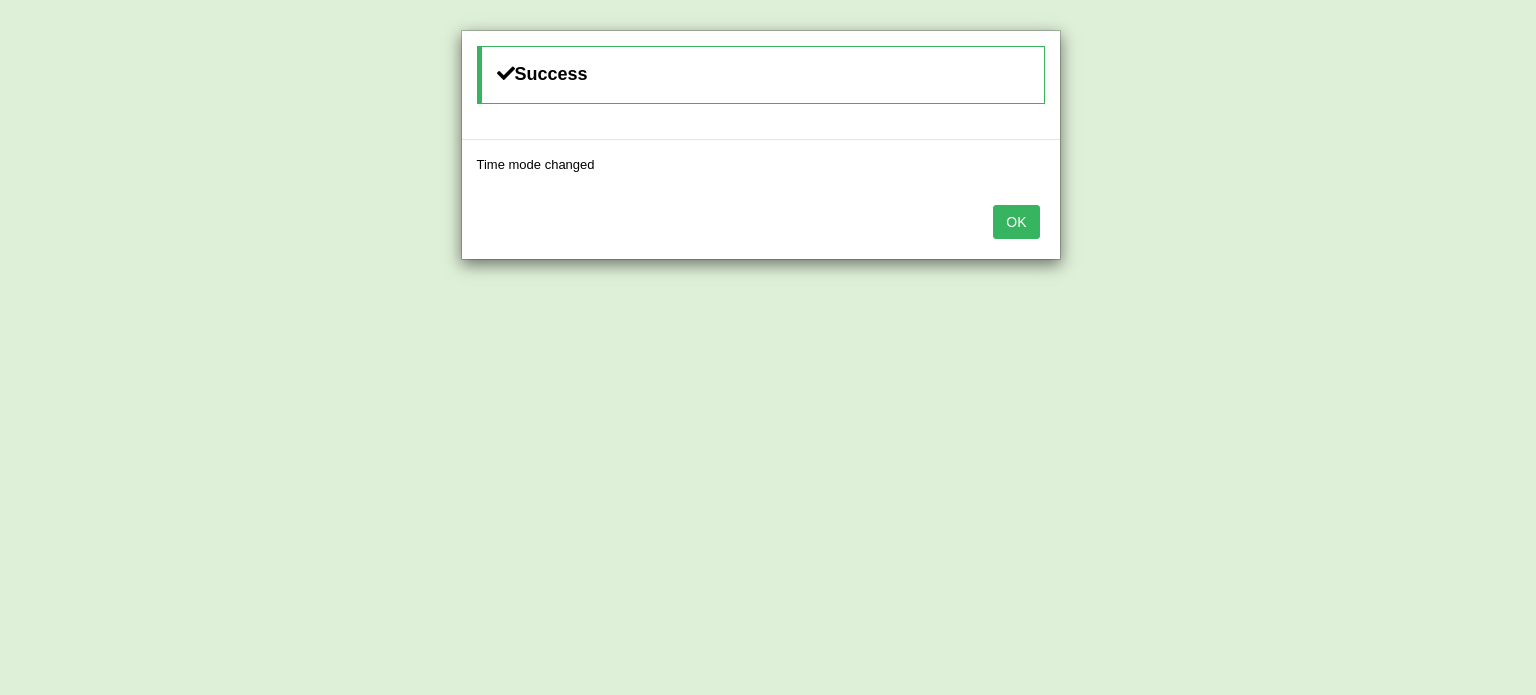 click on "OK" at bounding box center [1016, 222] 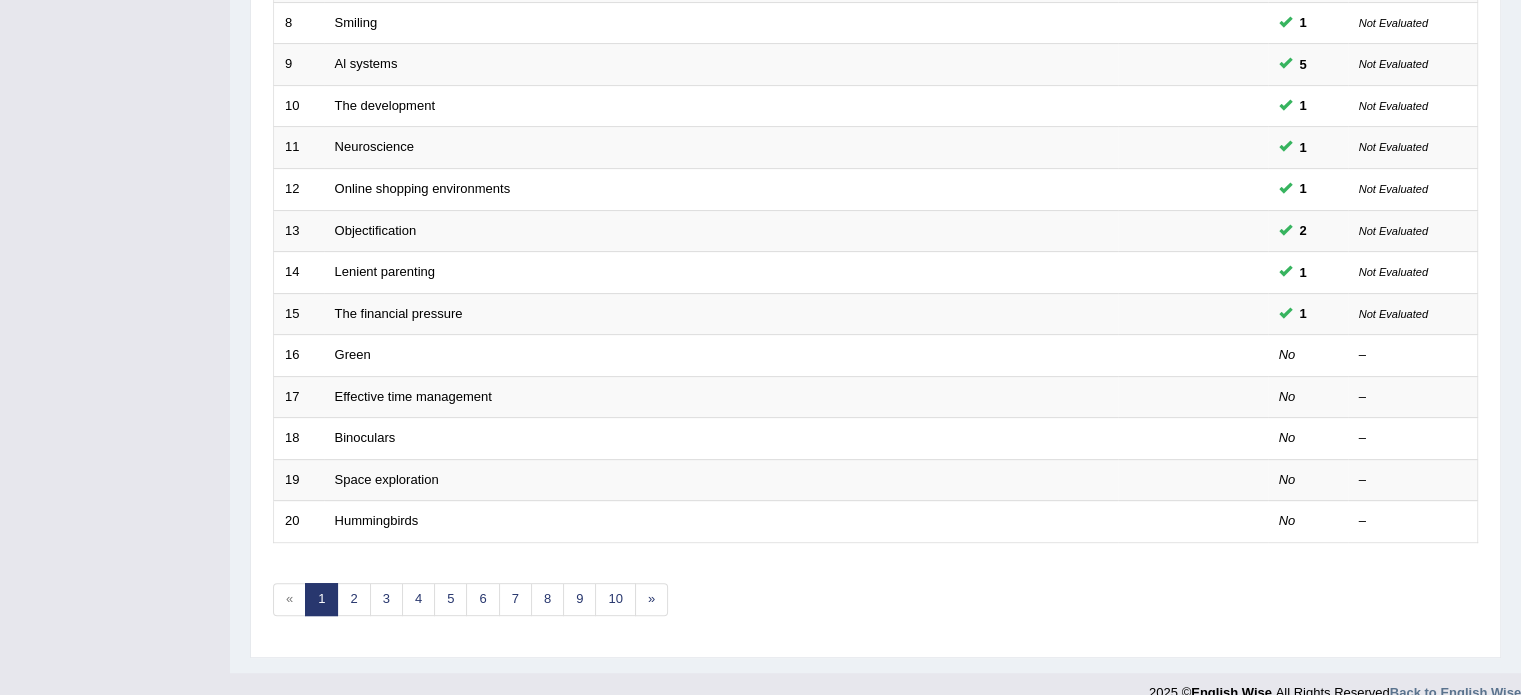 scroll, scrollTop: 623, scrollLeft: 0, axis: vertical 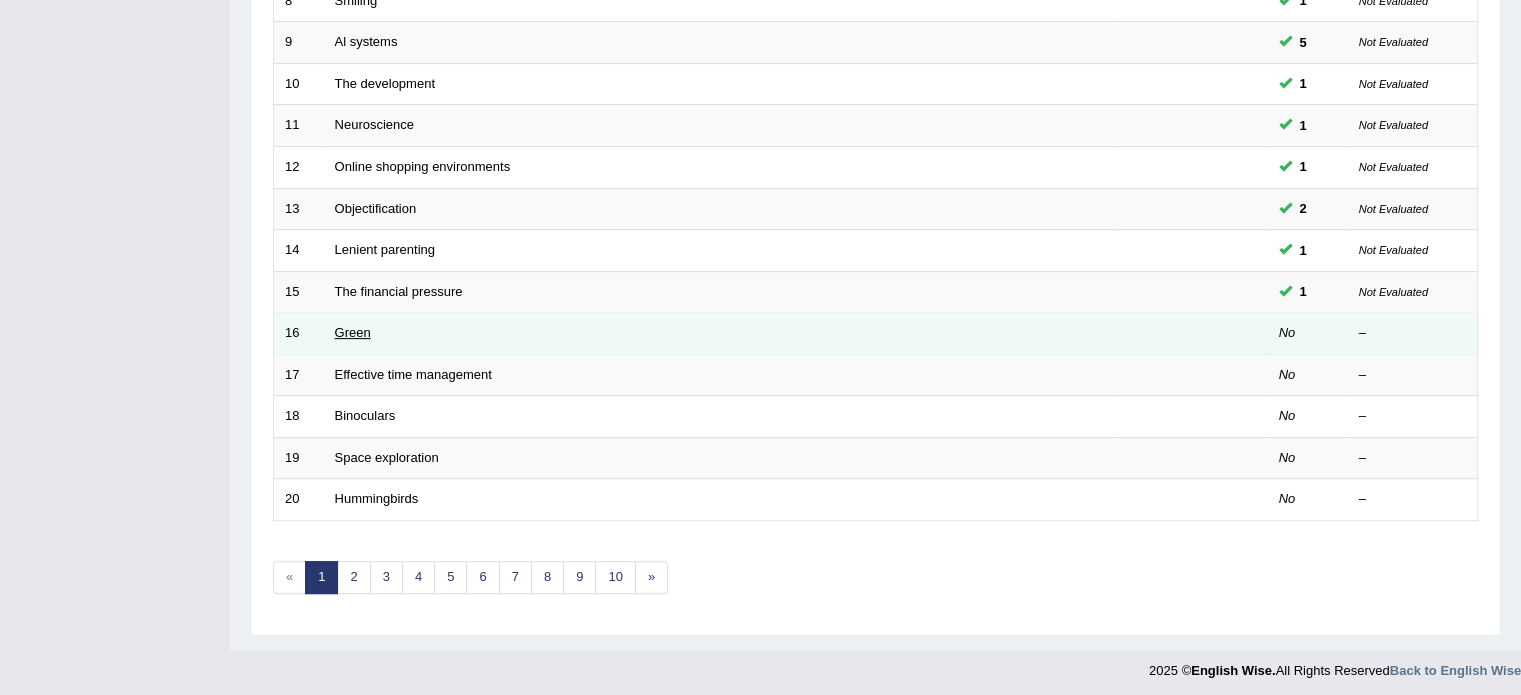 click on "Green" at bounding box center (353, 332) 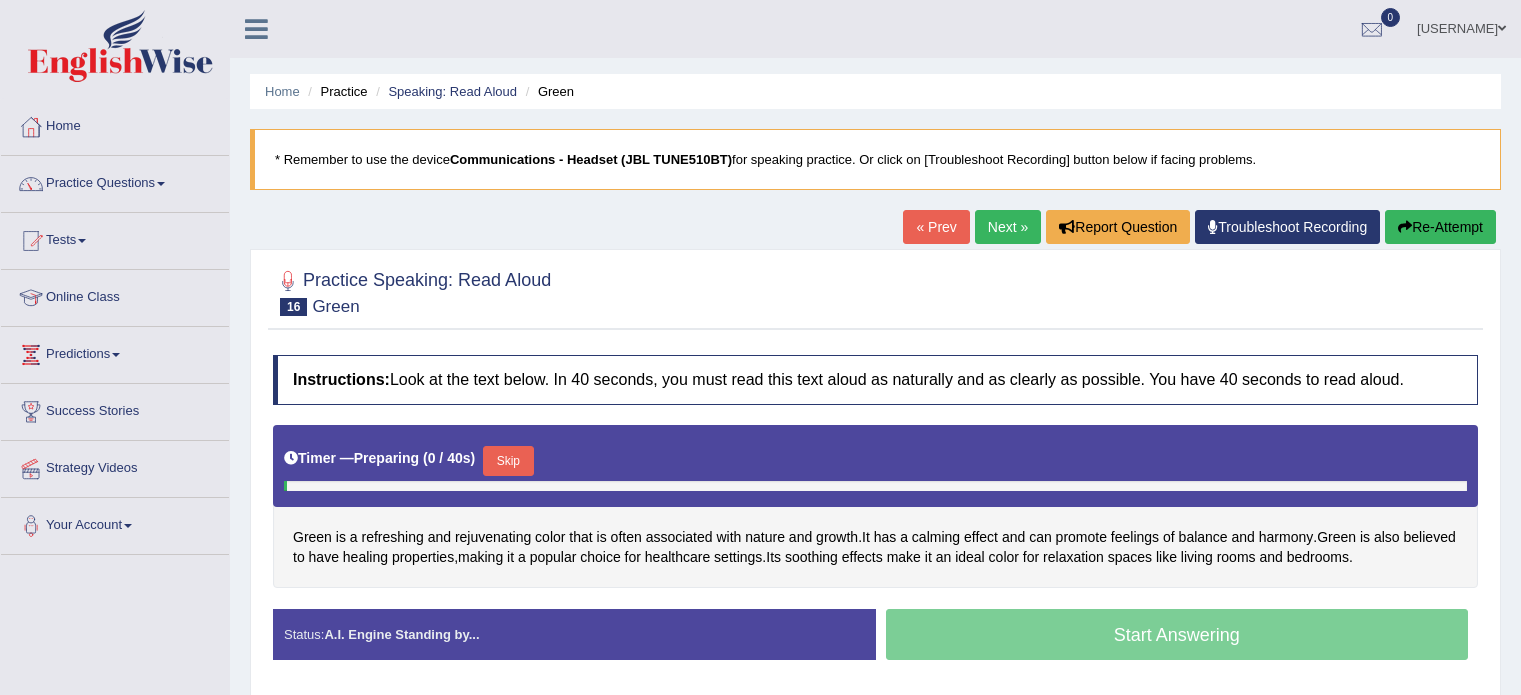 scroll, scrollTop: 0, scrollLeft: 0, axis: both 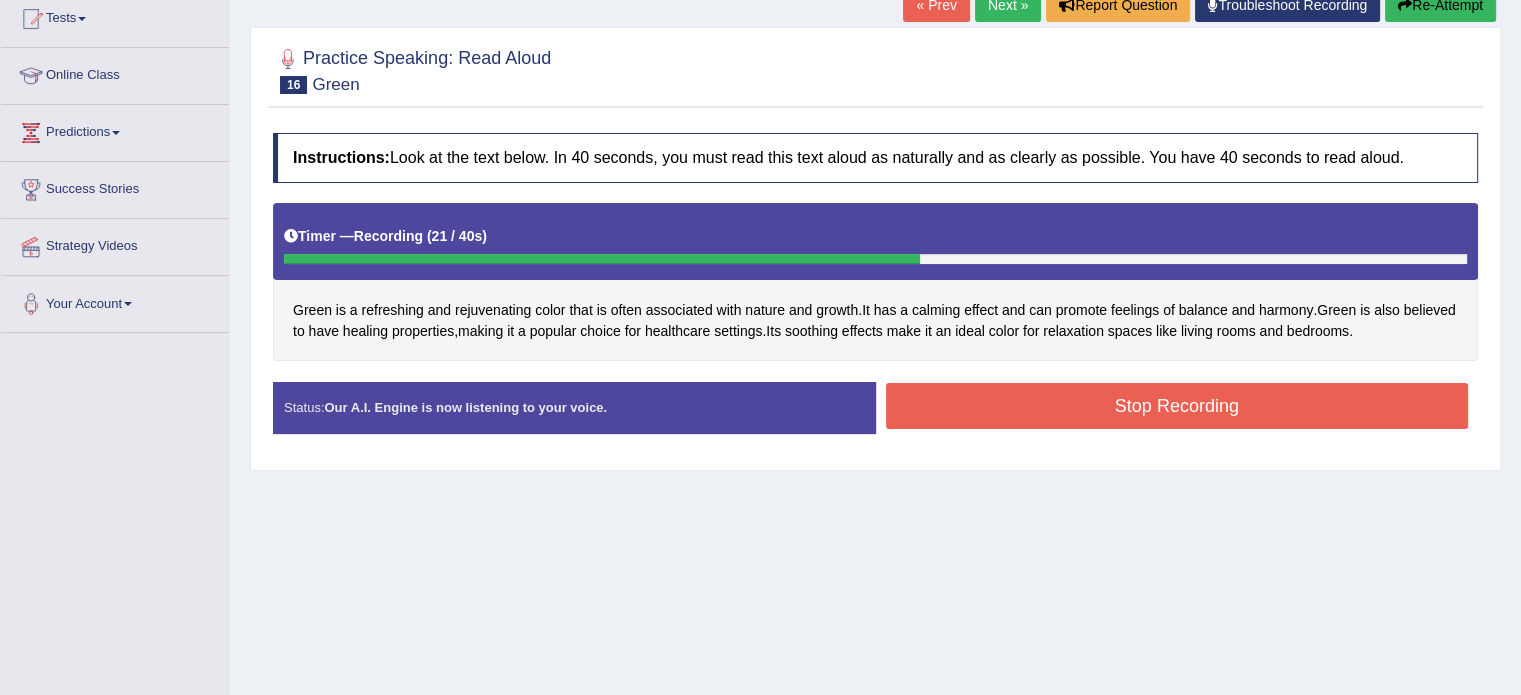 click on "Stop Recording" at bounding box center [1177, 406] 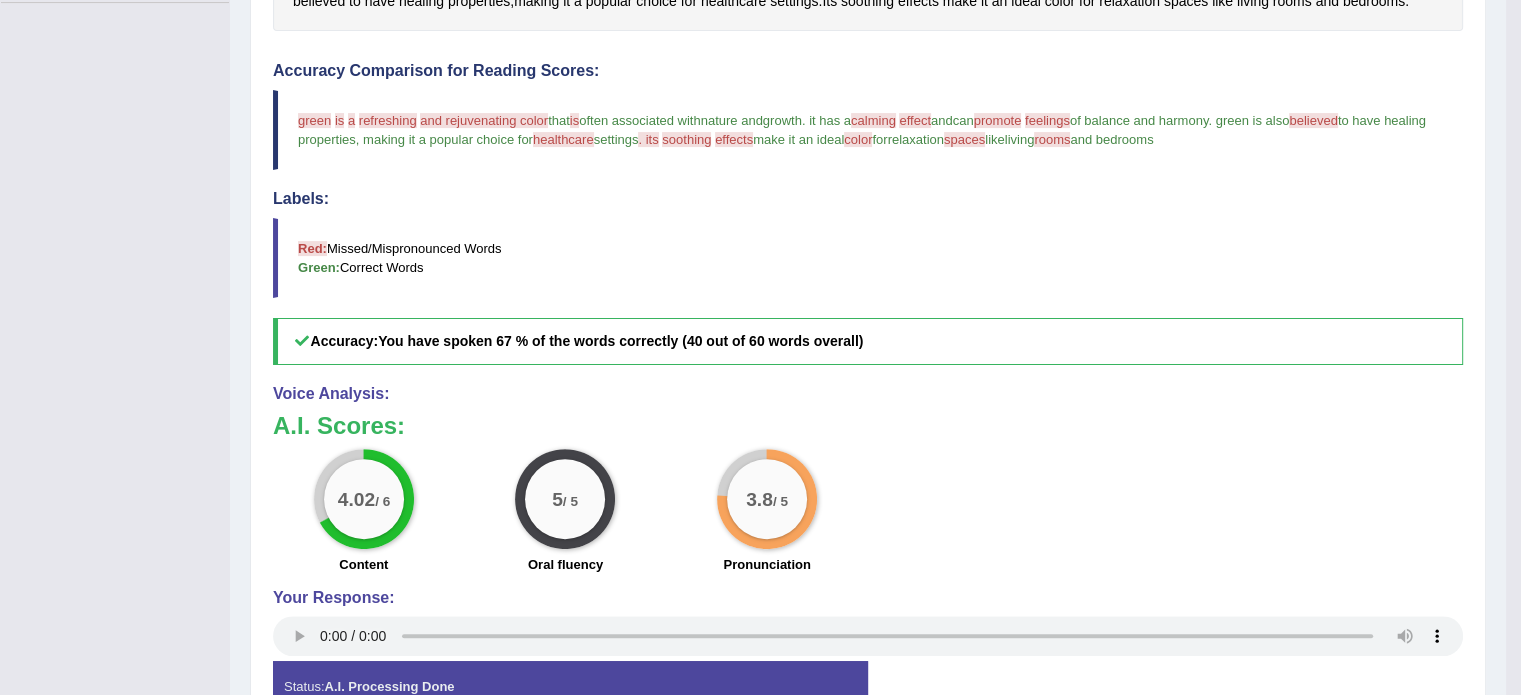 scroll, scrollTop: 556, scrollLeft: 0, axis: vertical 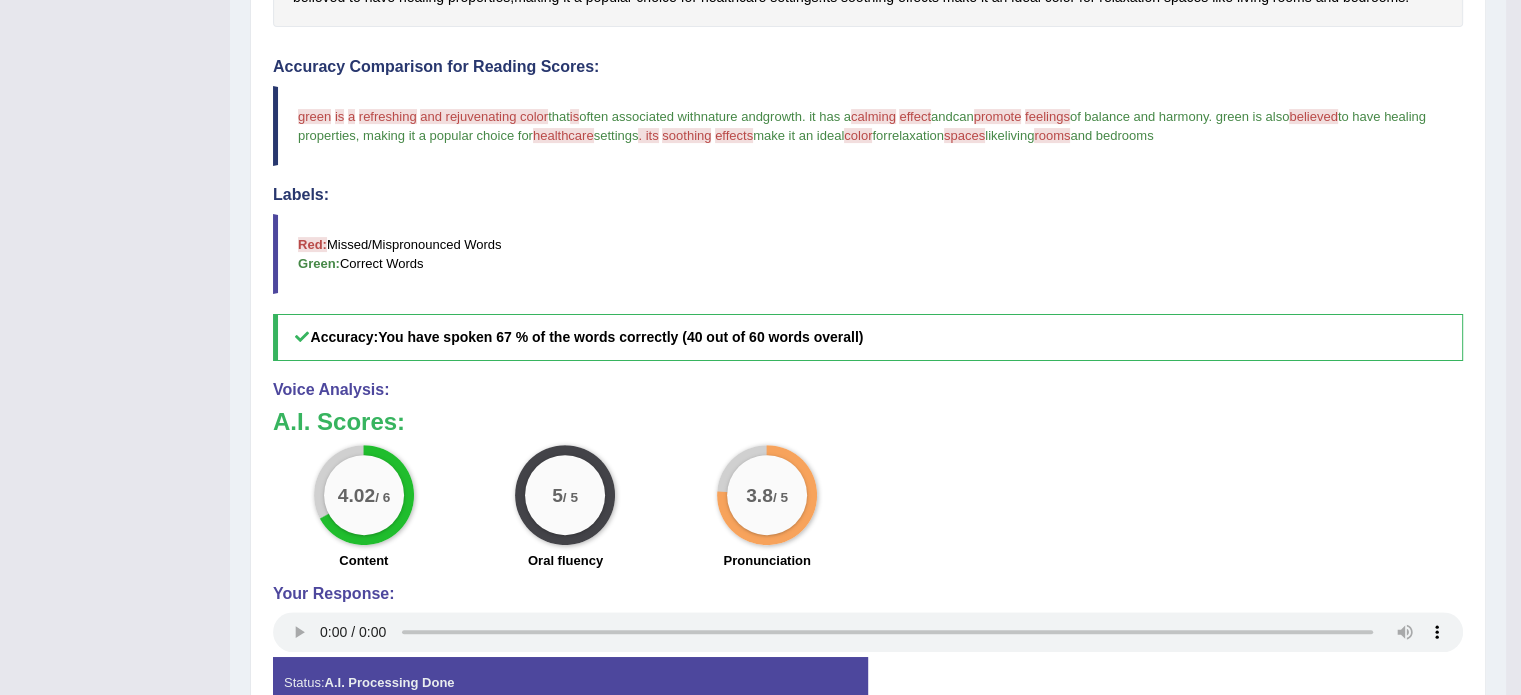 drag, startPoint x: 1506, startPoint y: 303, endPoint x: 1526, endPoint y: 231, distance: 74.726166 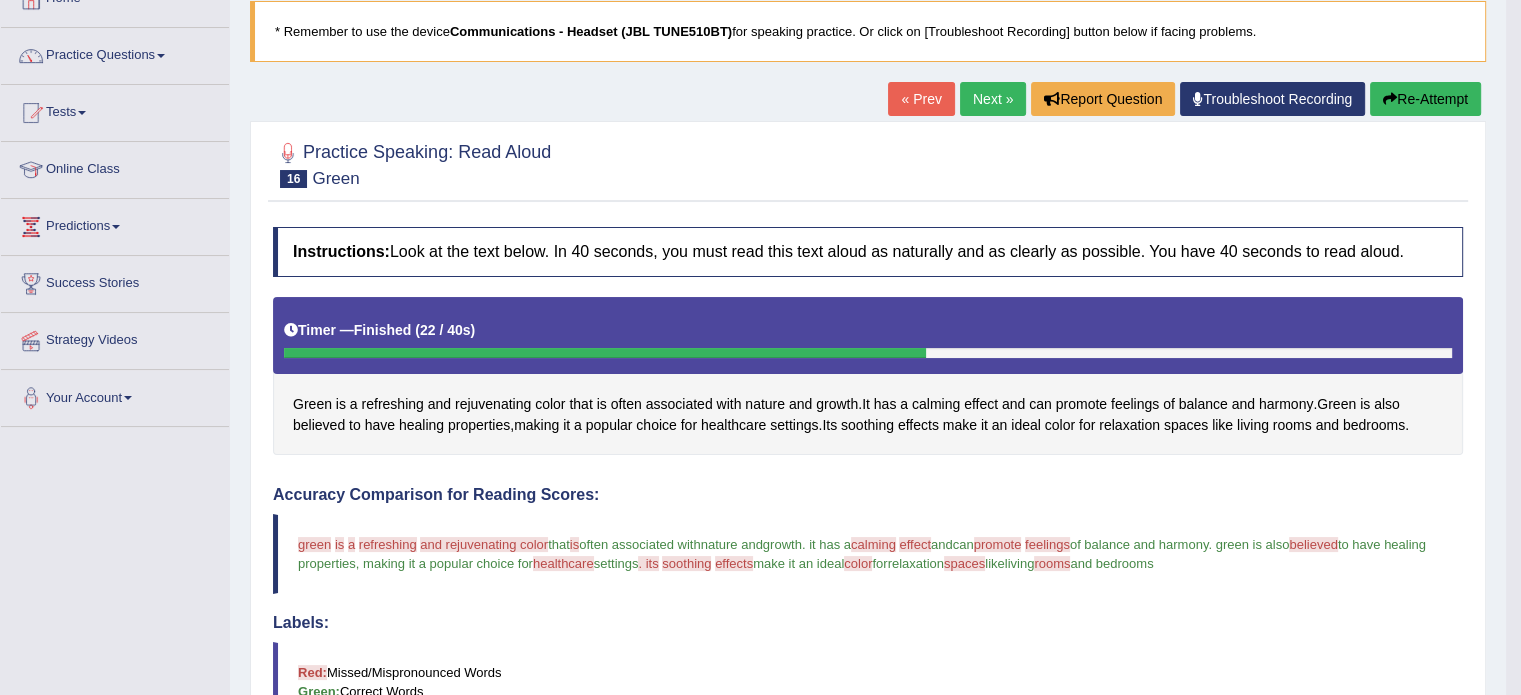 scroll, scrollTop: 120, scrollLeft: 0, axis: vertical 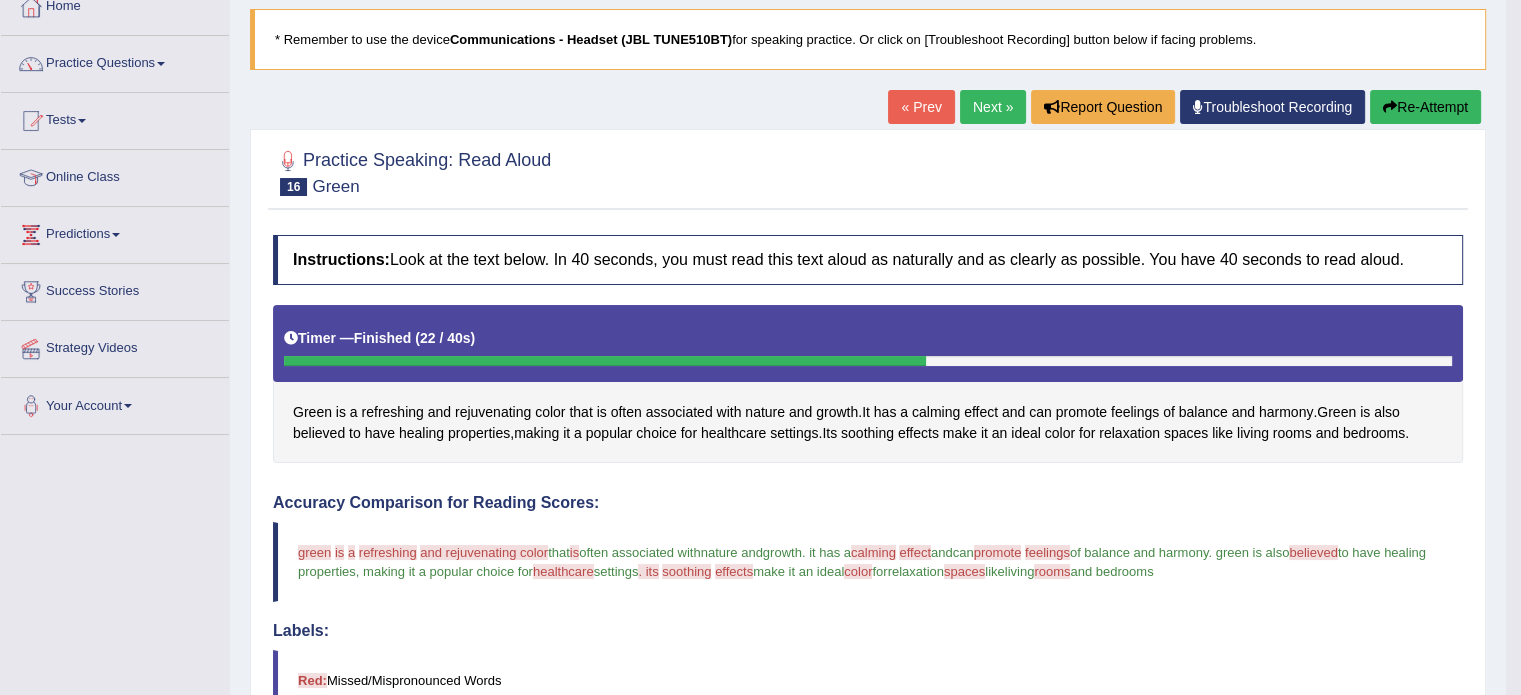 click on "Next »" at bounding box center [993, 107] 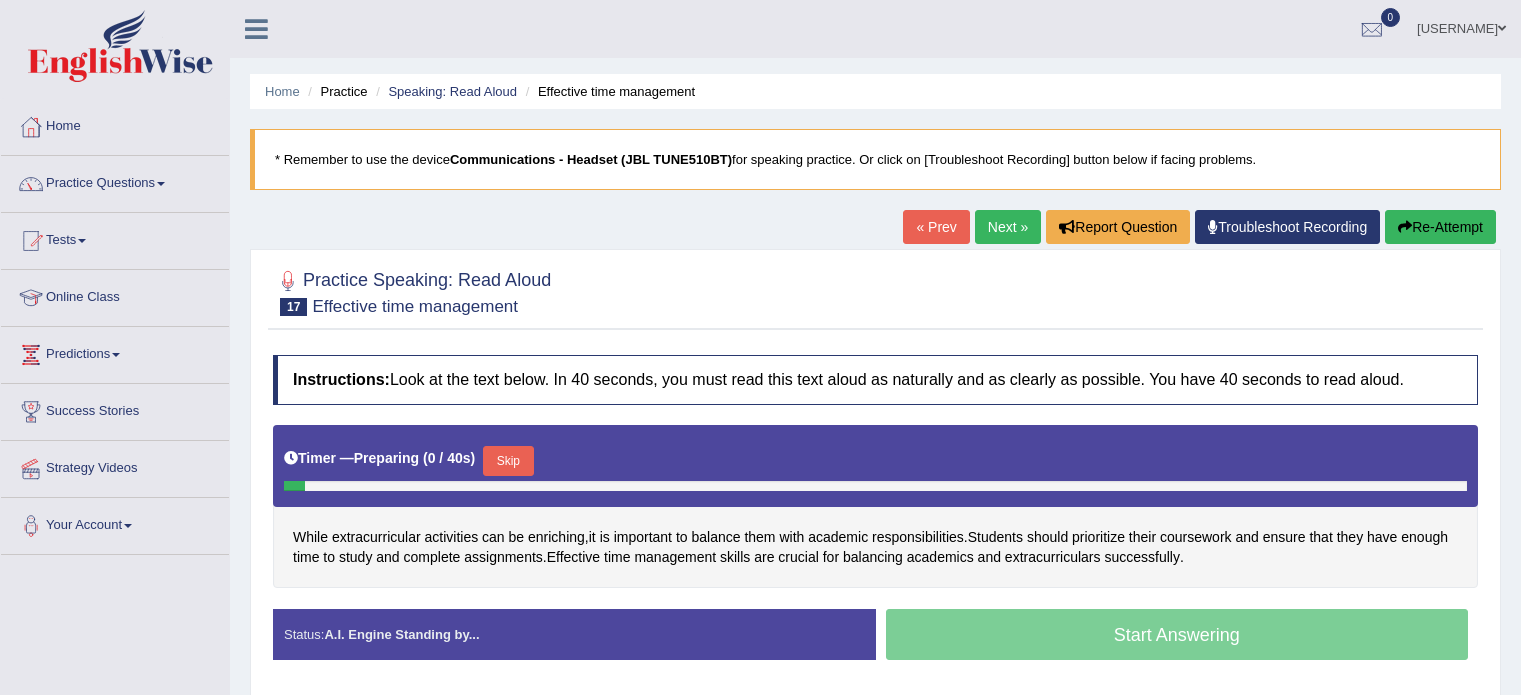 scroll, scrollTop: 0, scrollLeft: 0, axis: both 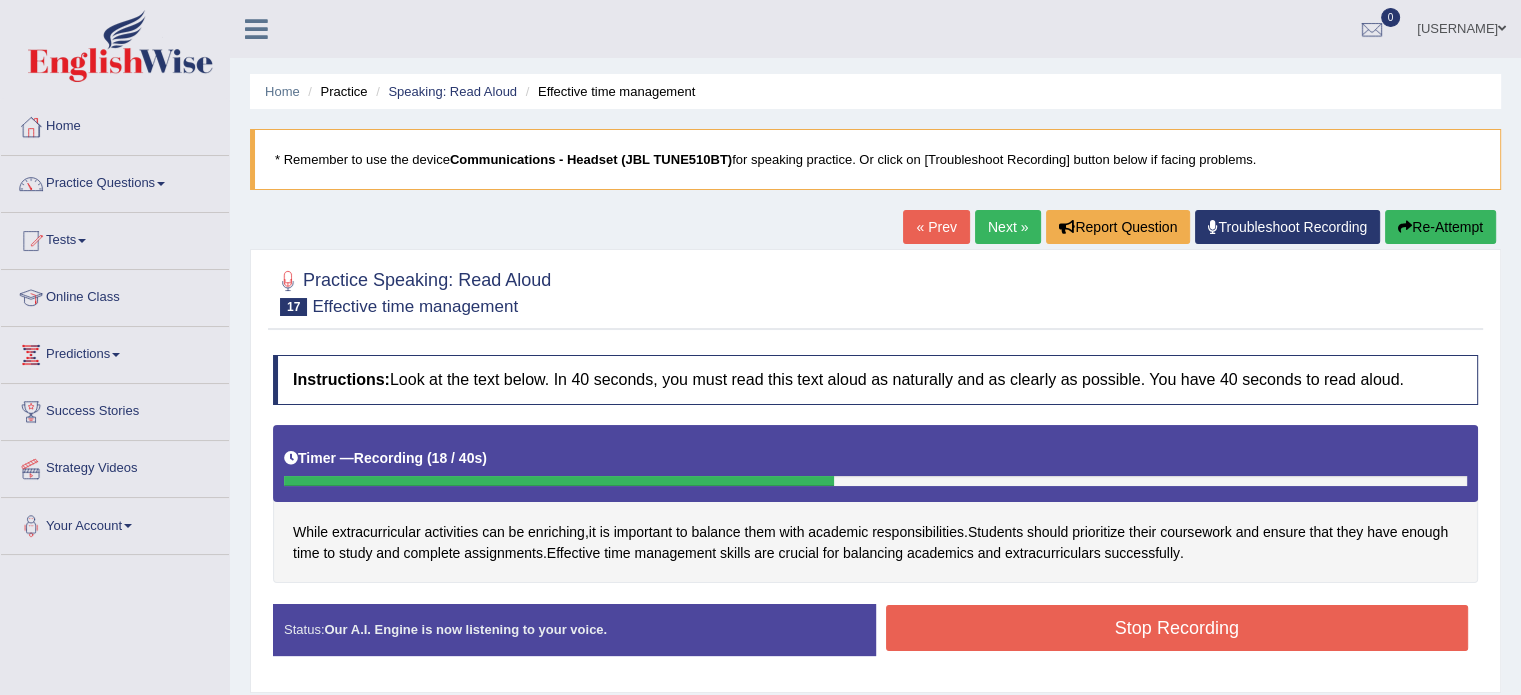 click on "Stop Recording" at bounding box center [1177, 628] 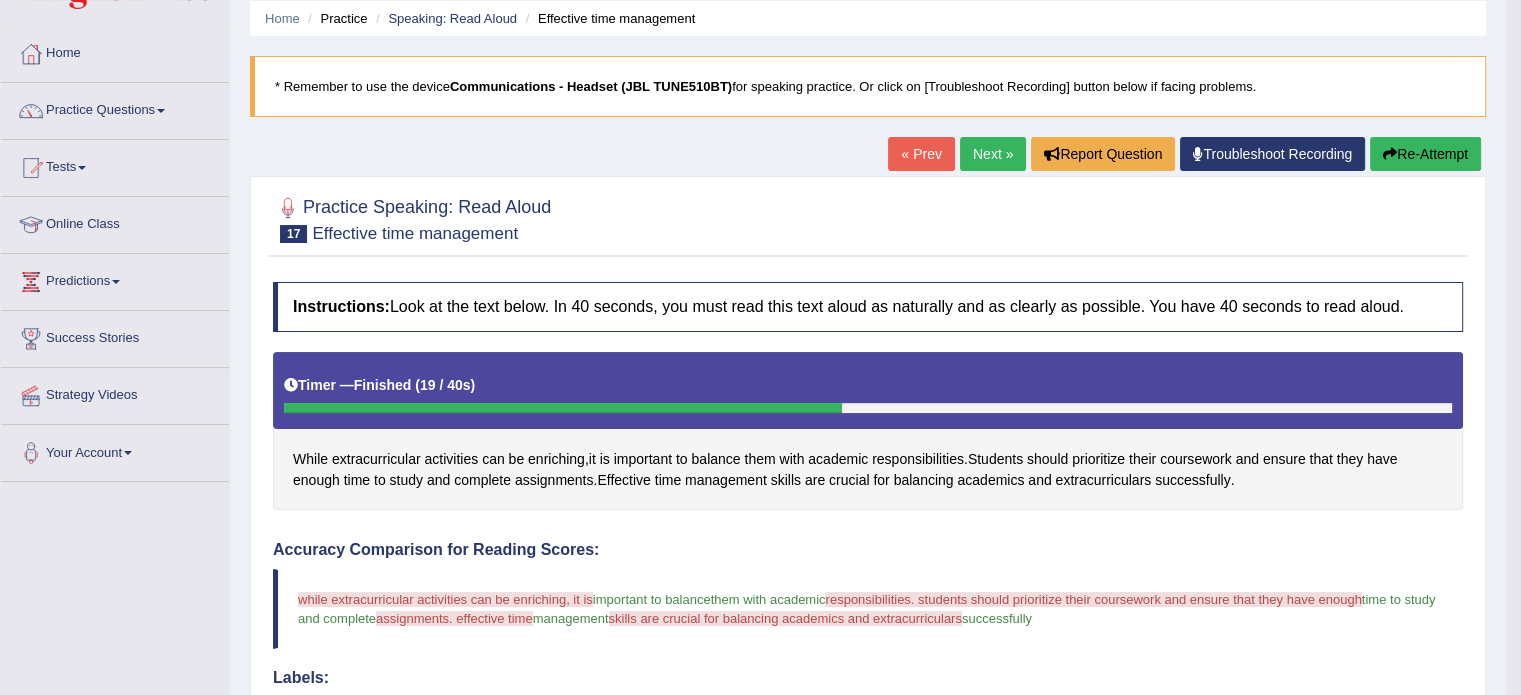 scroll, scrollTop: 72, scrollLeft: 0, axis: vertical 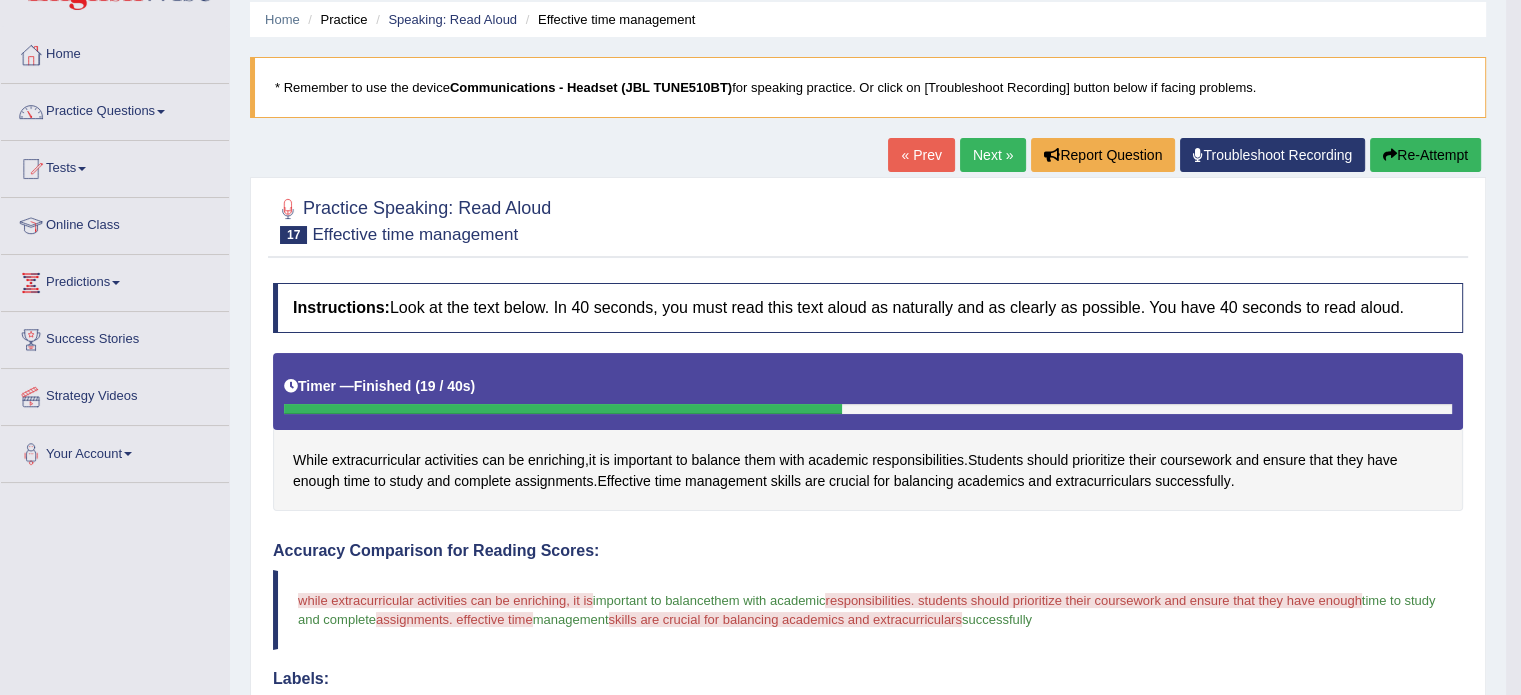 click on "Re-Attempt" at bounding box center [1425, 155] 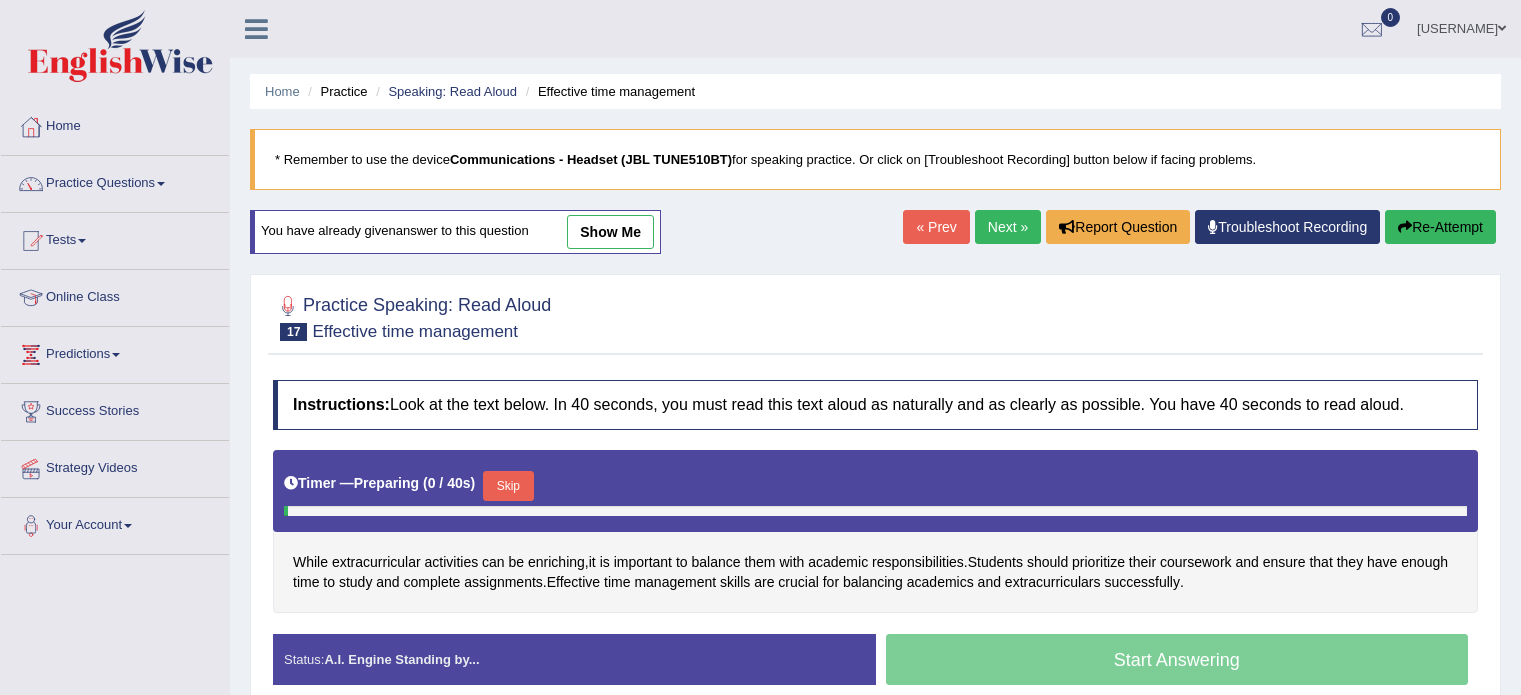 scroll, scrollTop: 72, scrollLeft: 0, axis: vertical 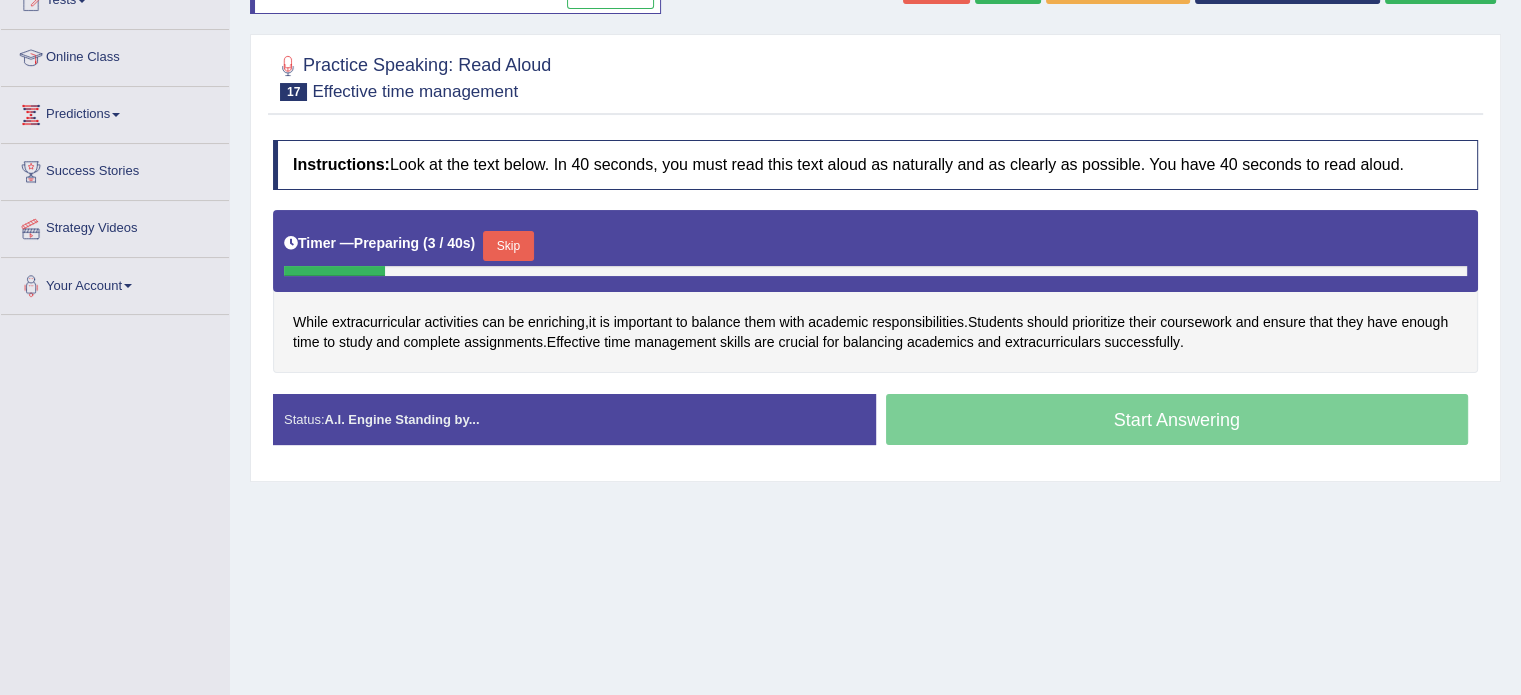 click on "Start Answering" at bounding box center [1177, 422] 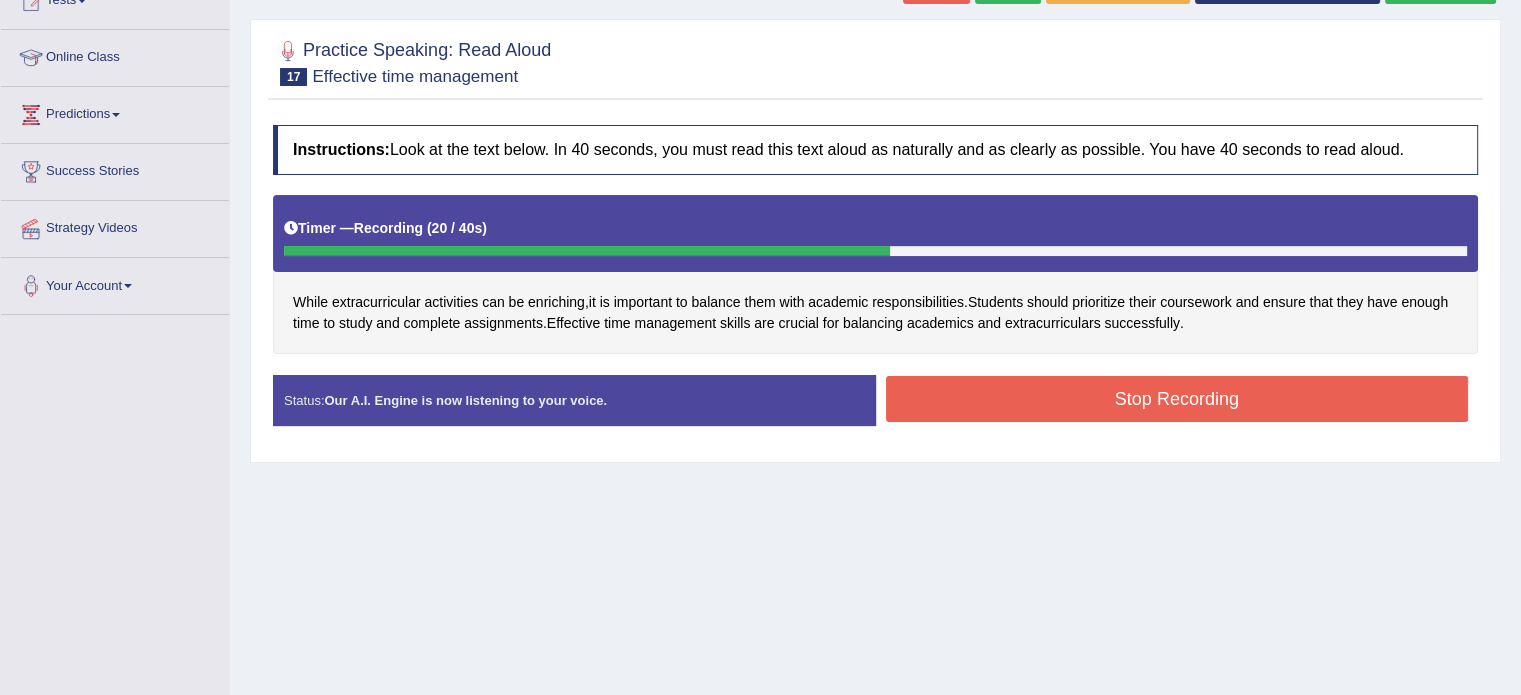 click on "Stop Recording" at bounding box center (1177, 399) 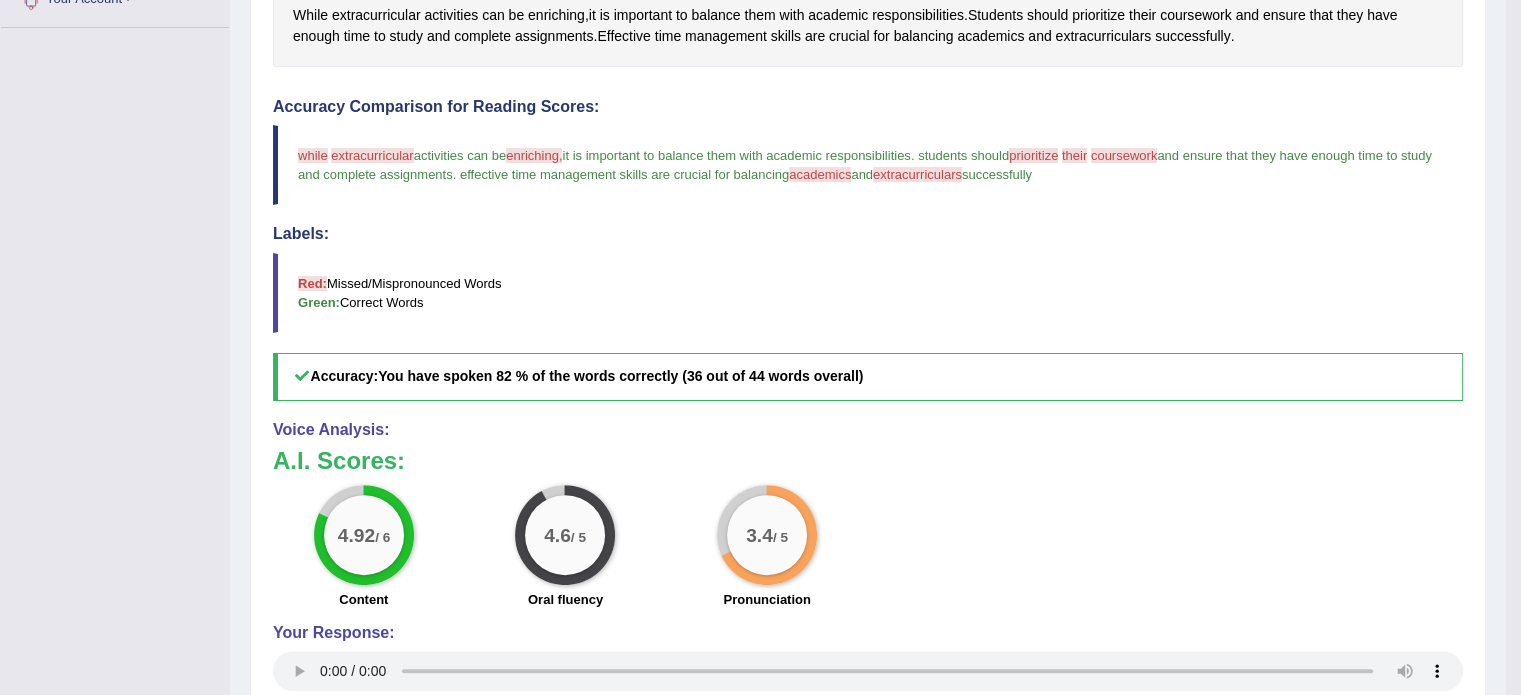 scroll, scrollTop: 531, scrollLeft: 0, axis: vertical 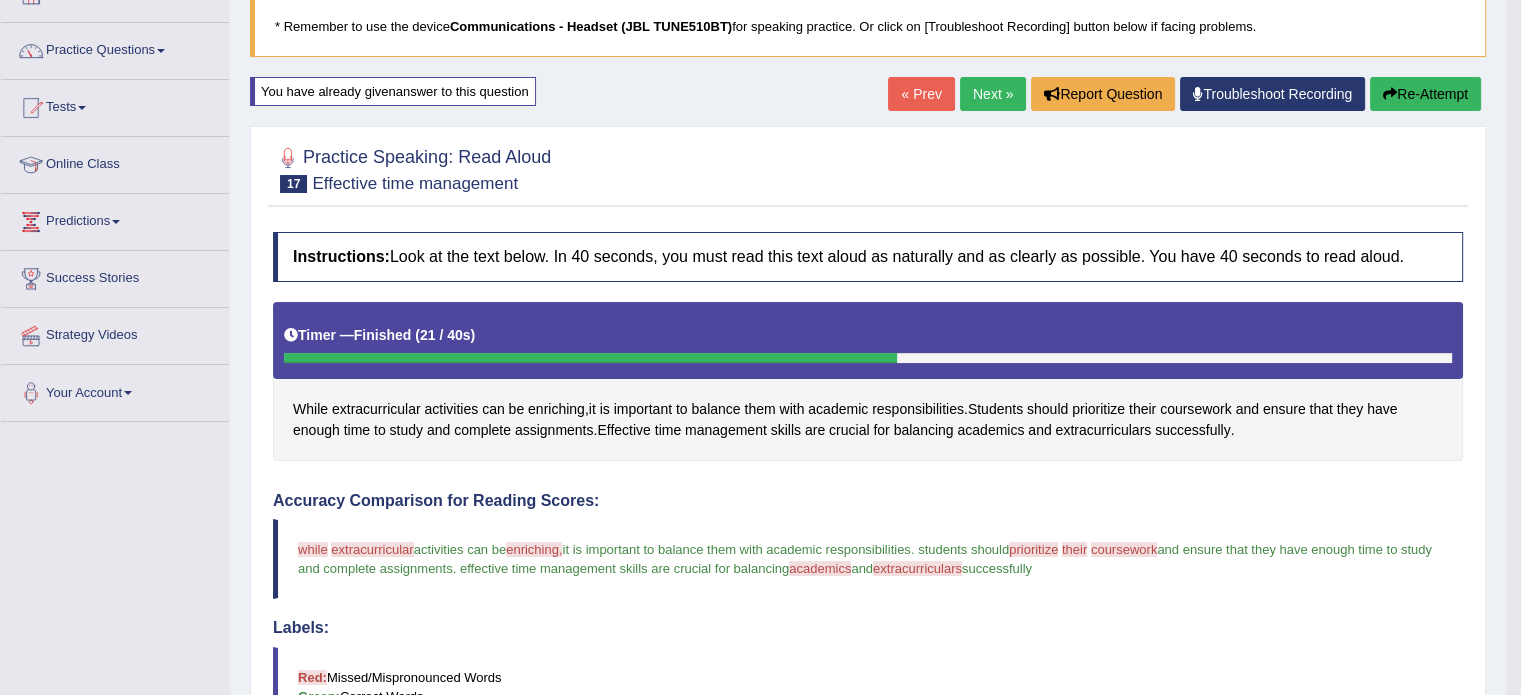 click on "Next »" at bounding box center [993, 94] 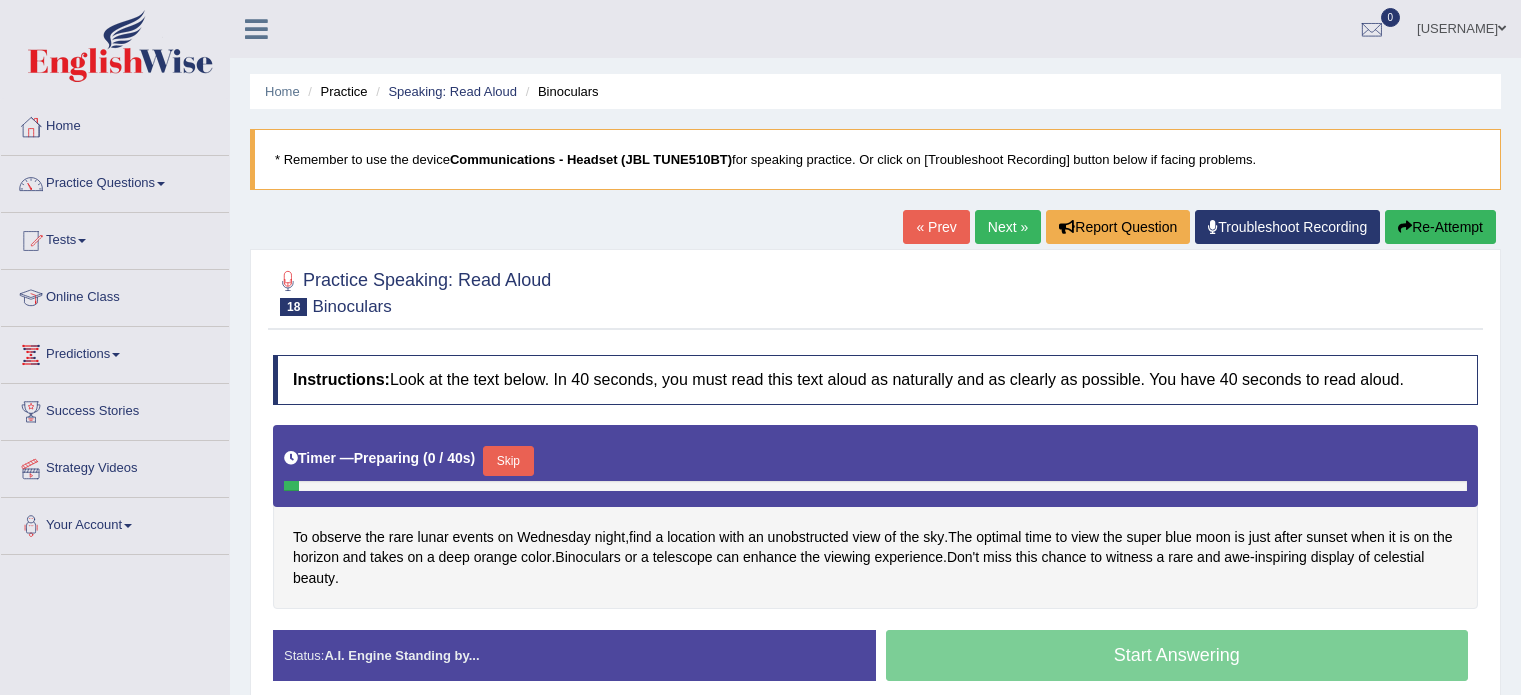 scroll, scrollTop: 0, scrollLeft: 0, axis: both 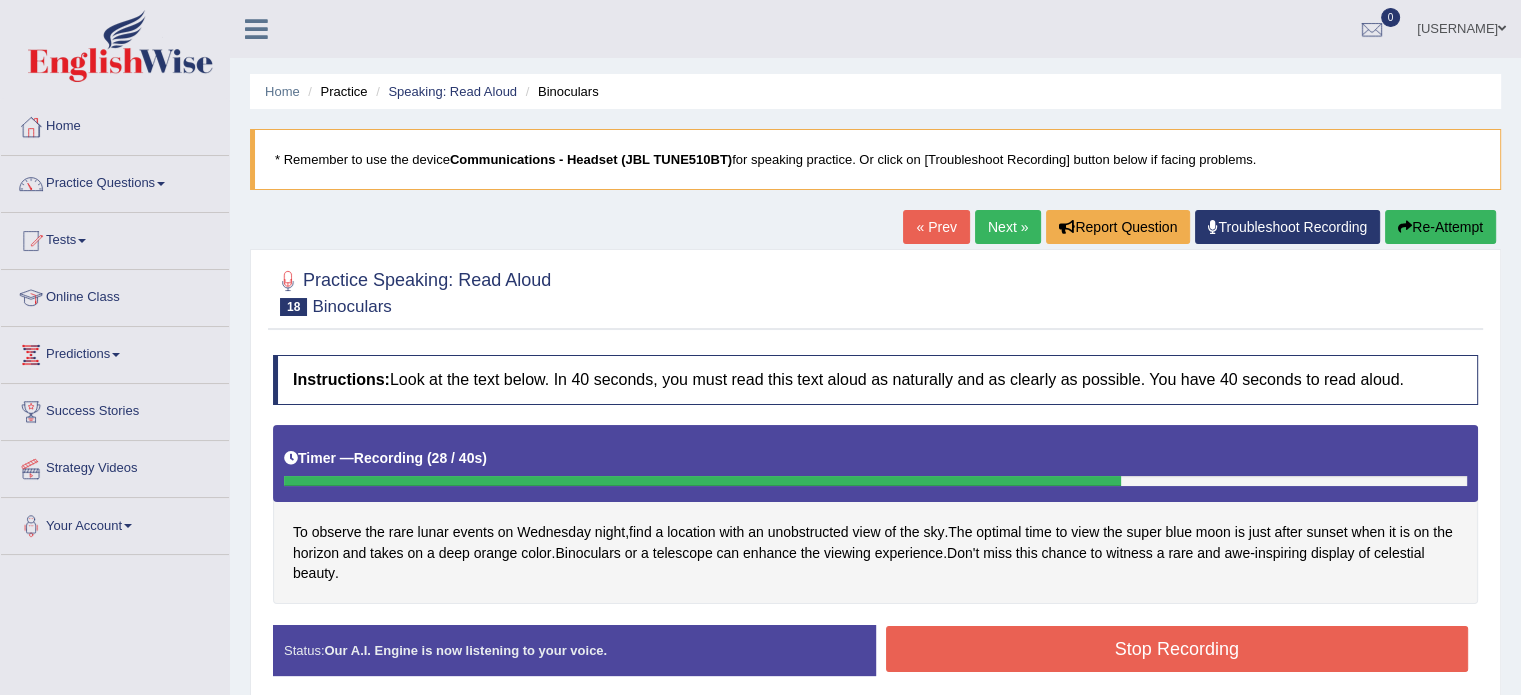 click on "Stop Recording" at bounding box center [1177, 649] 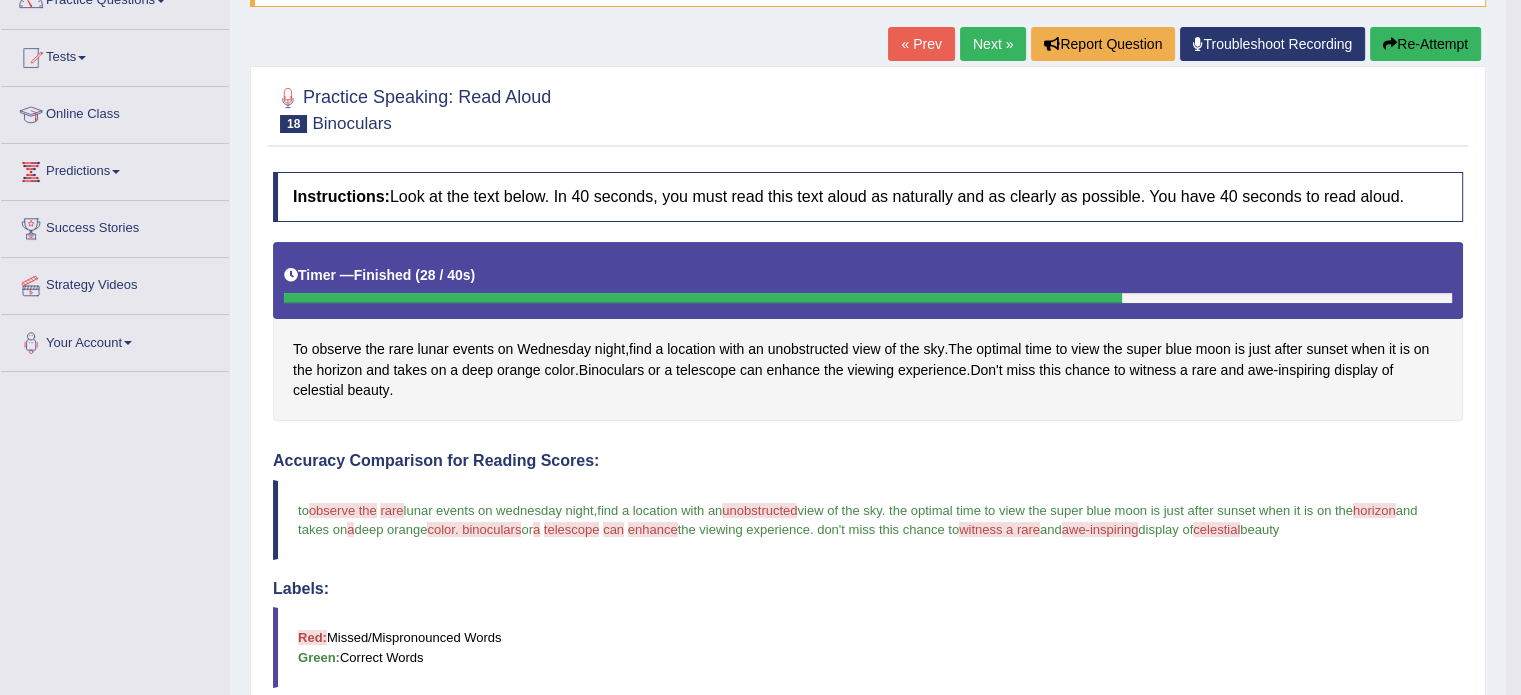 scroll, scrollTop: 0, scrollLeft: 0, axis: both 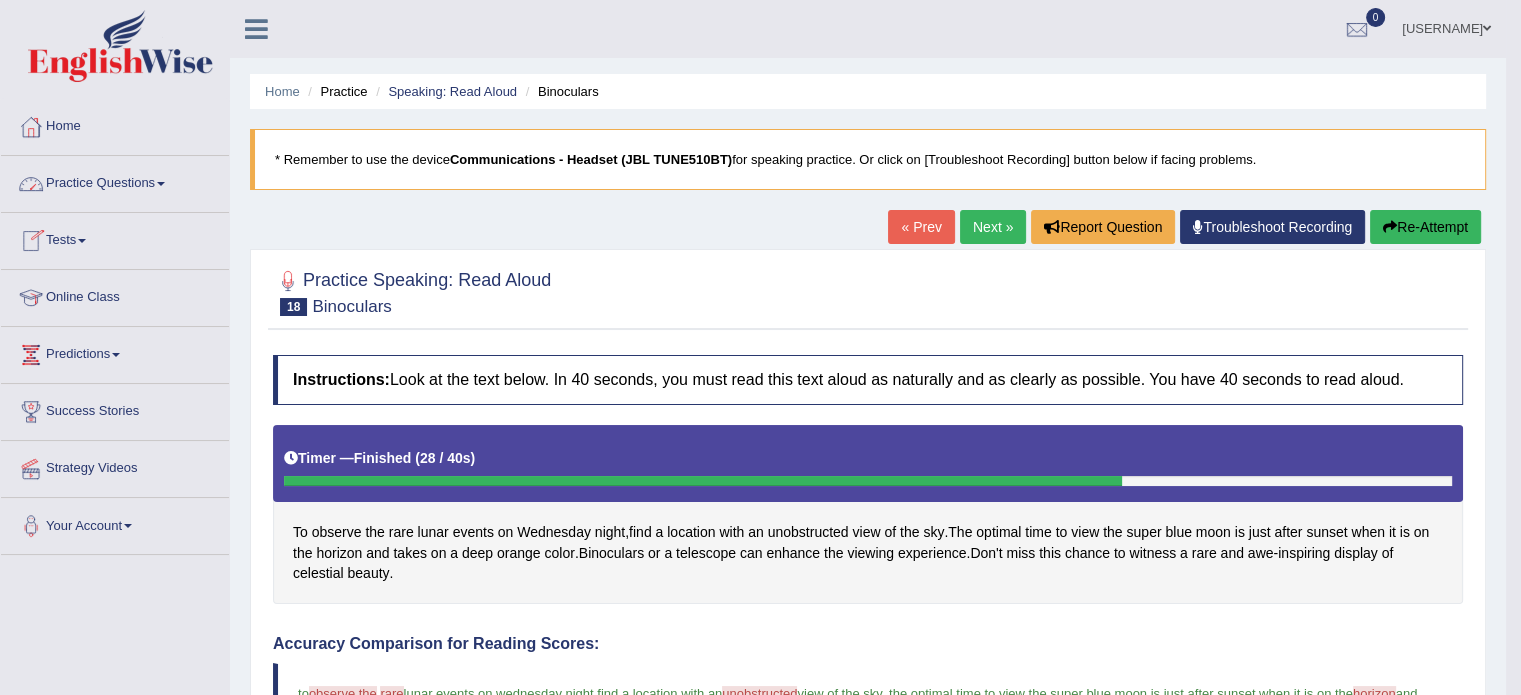 click on "Practice Questions" at bounding box center (115, 181) 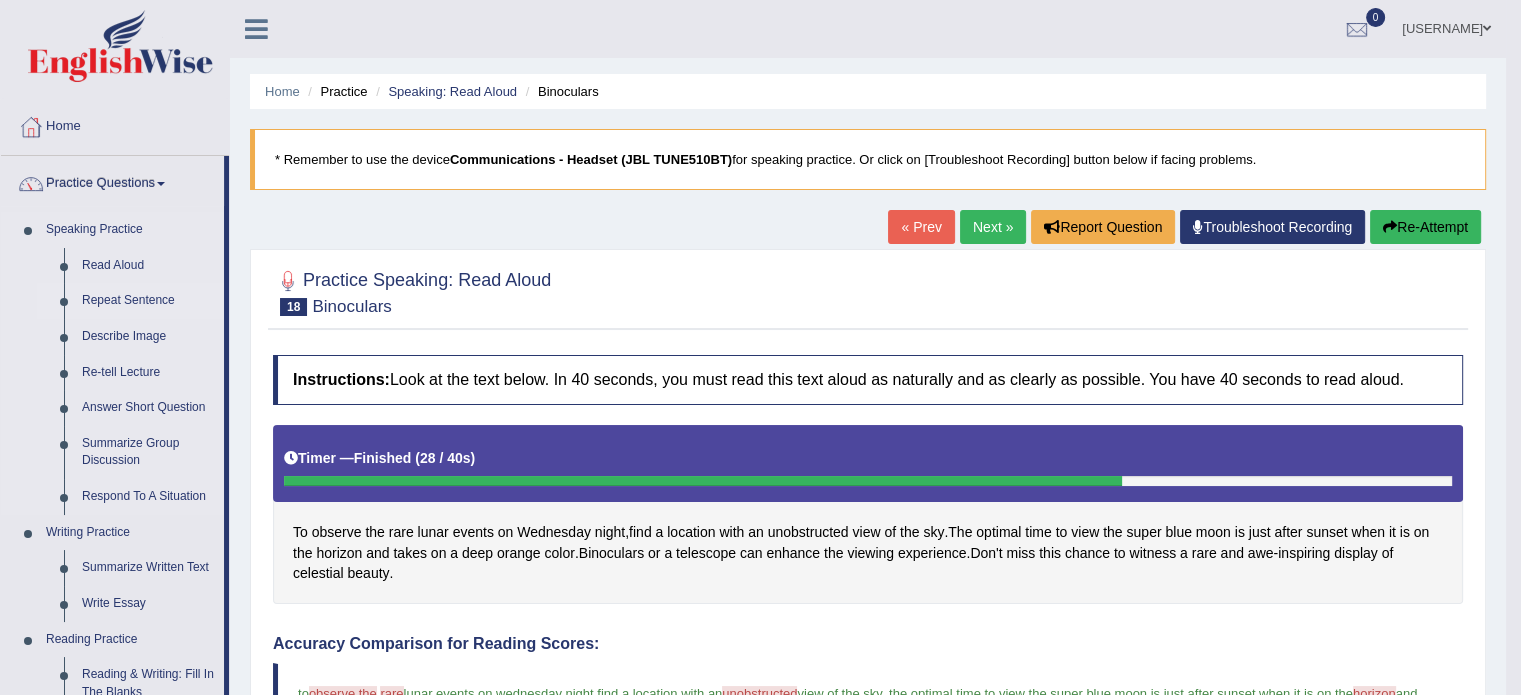 click on "Repeat Sentence" at bounding box center [148, 301] 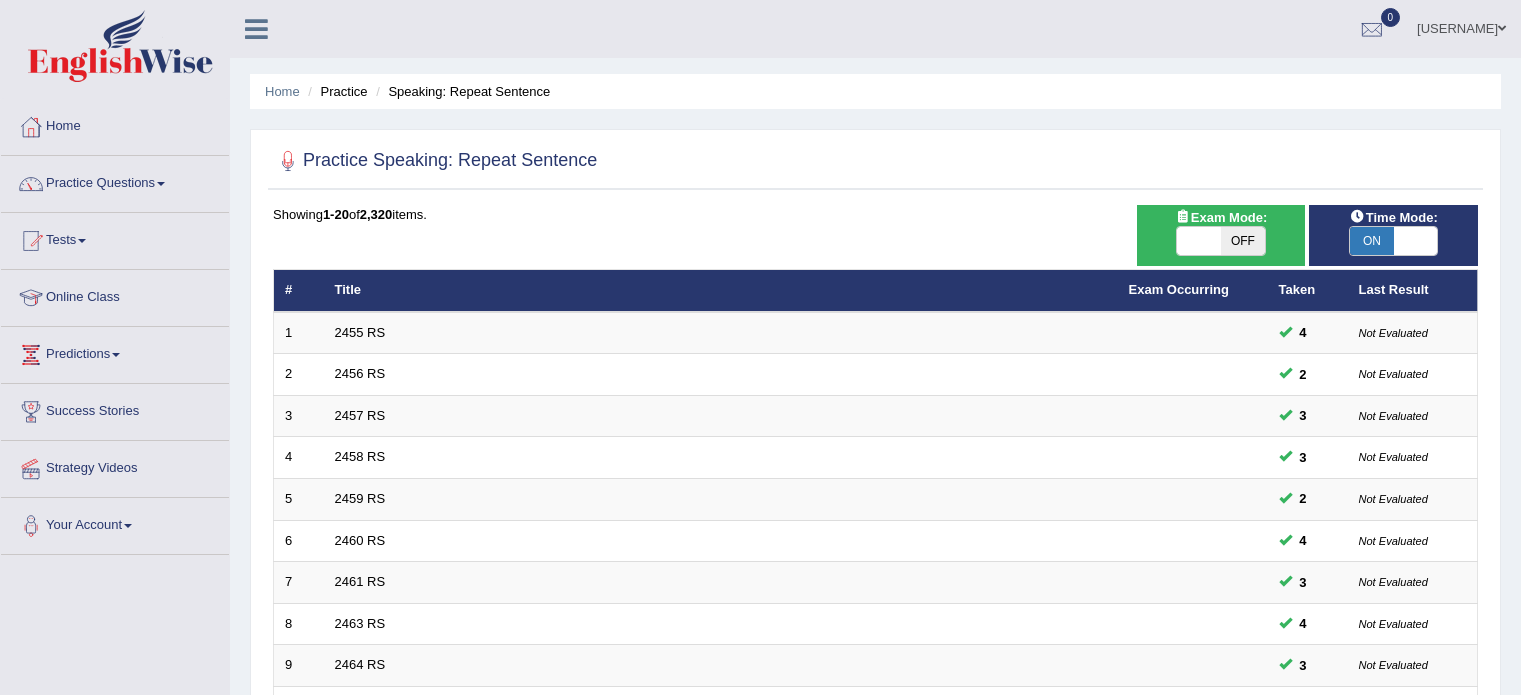 scroll, scrollTop: 0, scrollLeft: 0, axis: both 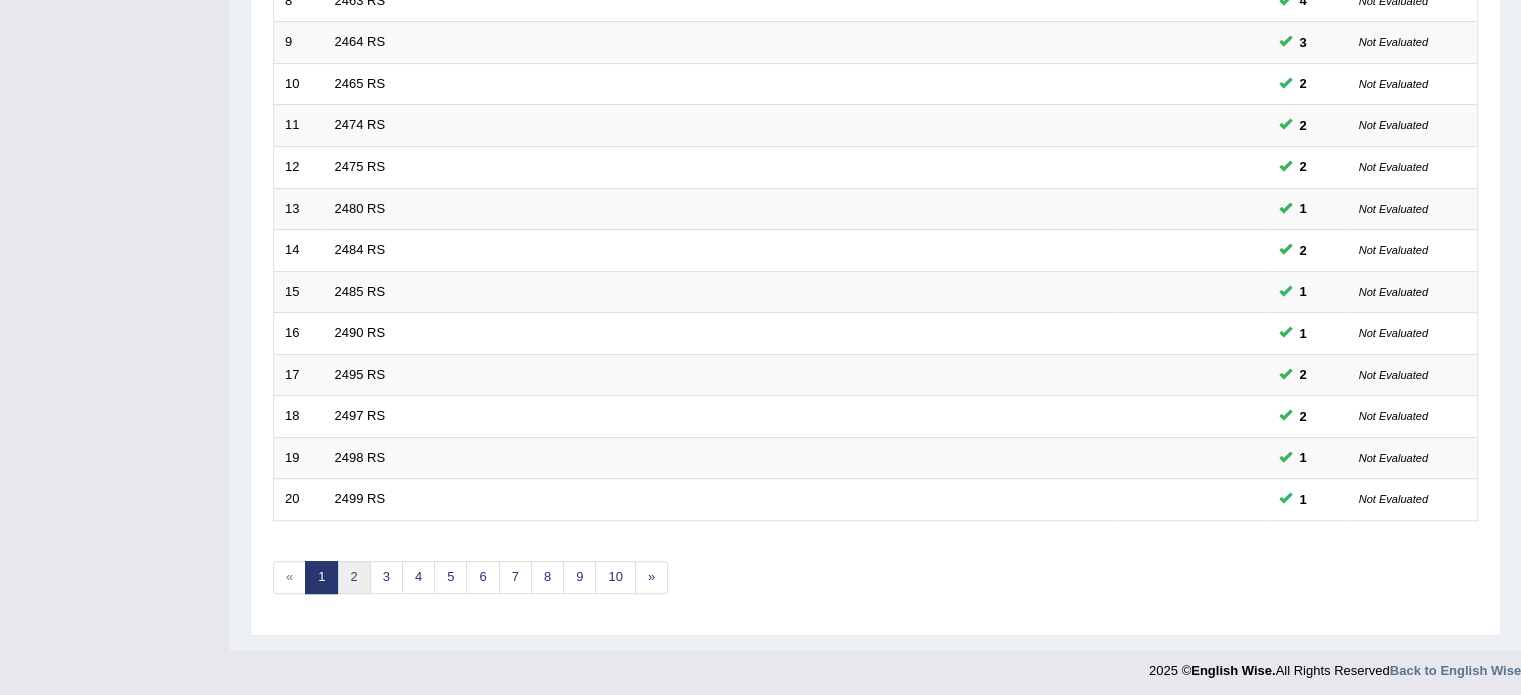 click on "2" at bounding box center [353, 577] 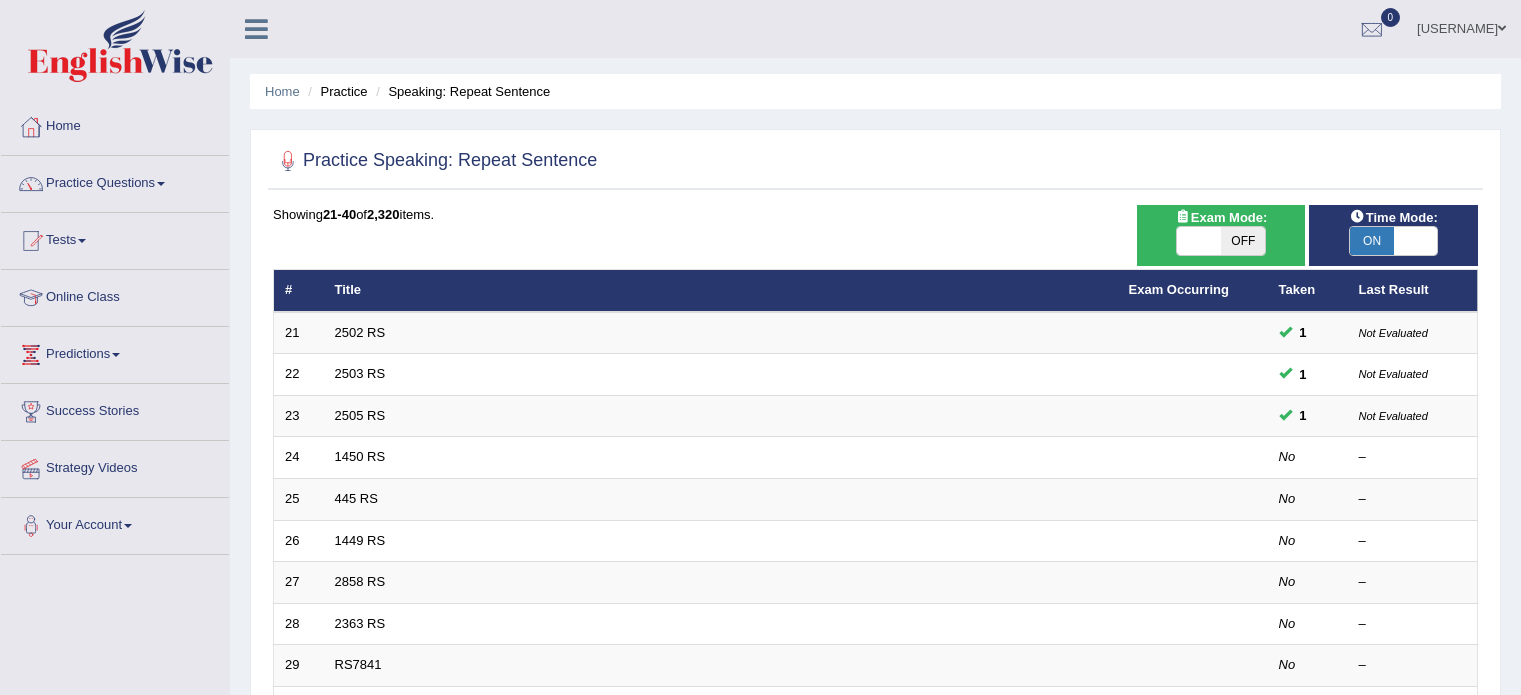 scroll, scrollTop: 0, scrollLeft: 0, axis: both 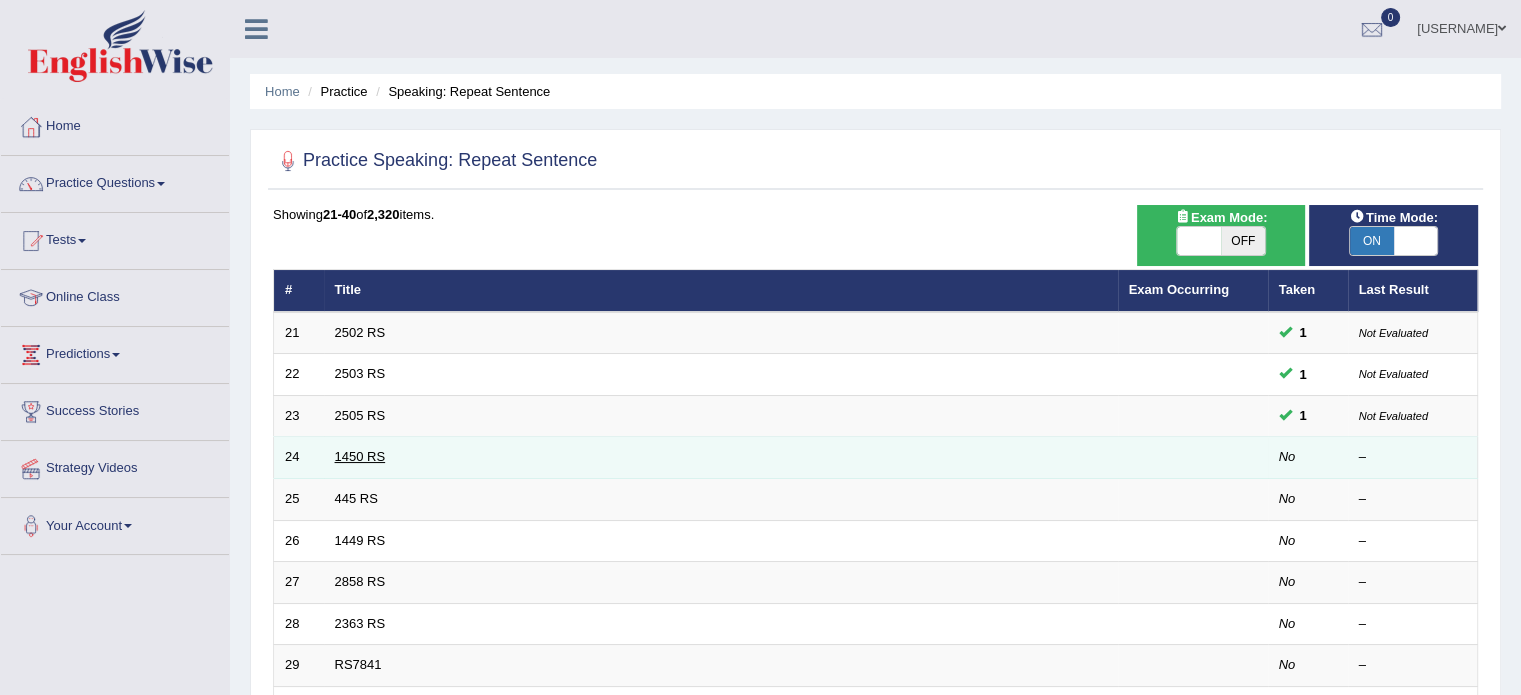 click on "1450 RS" at bounding box center [360, 456] 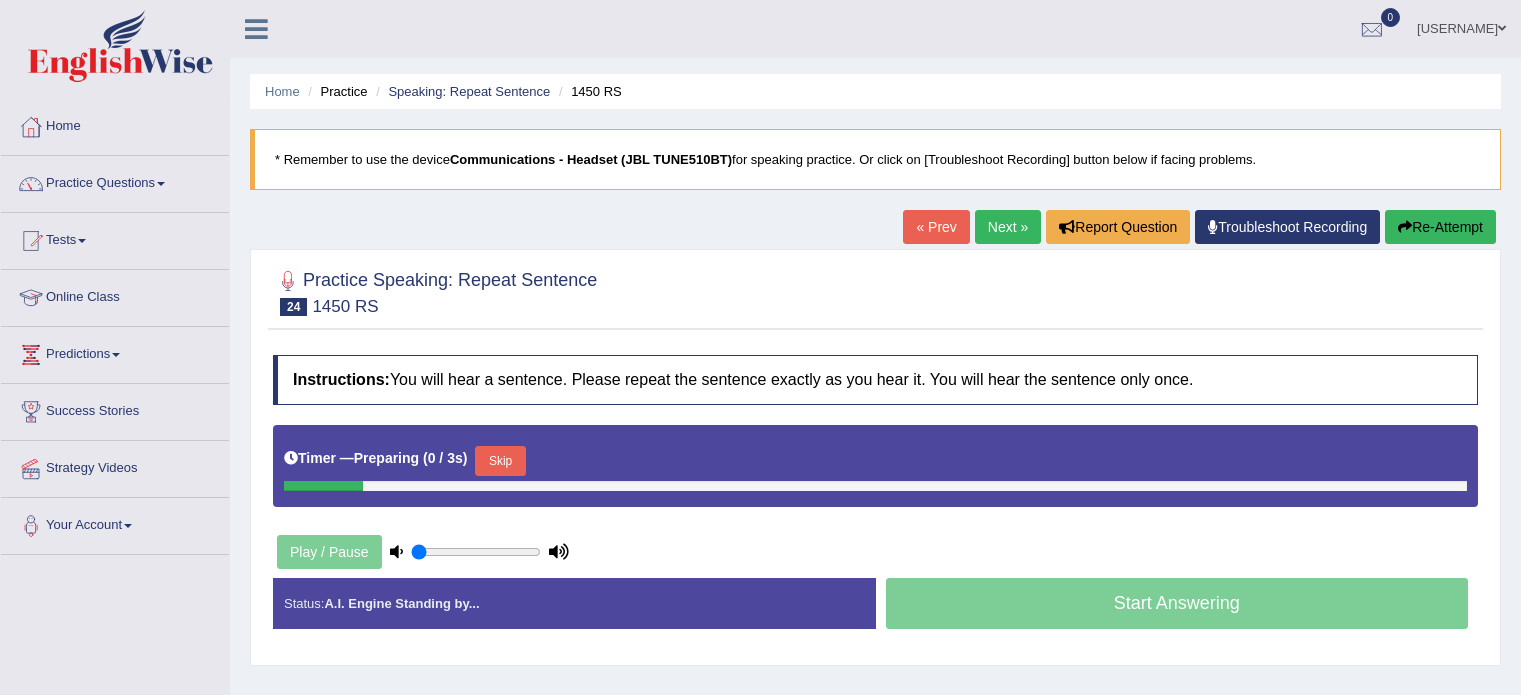 scroll, scrollTop: 0, scrollLeft: 0, axis: both 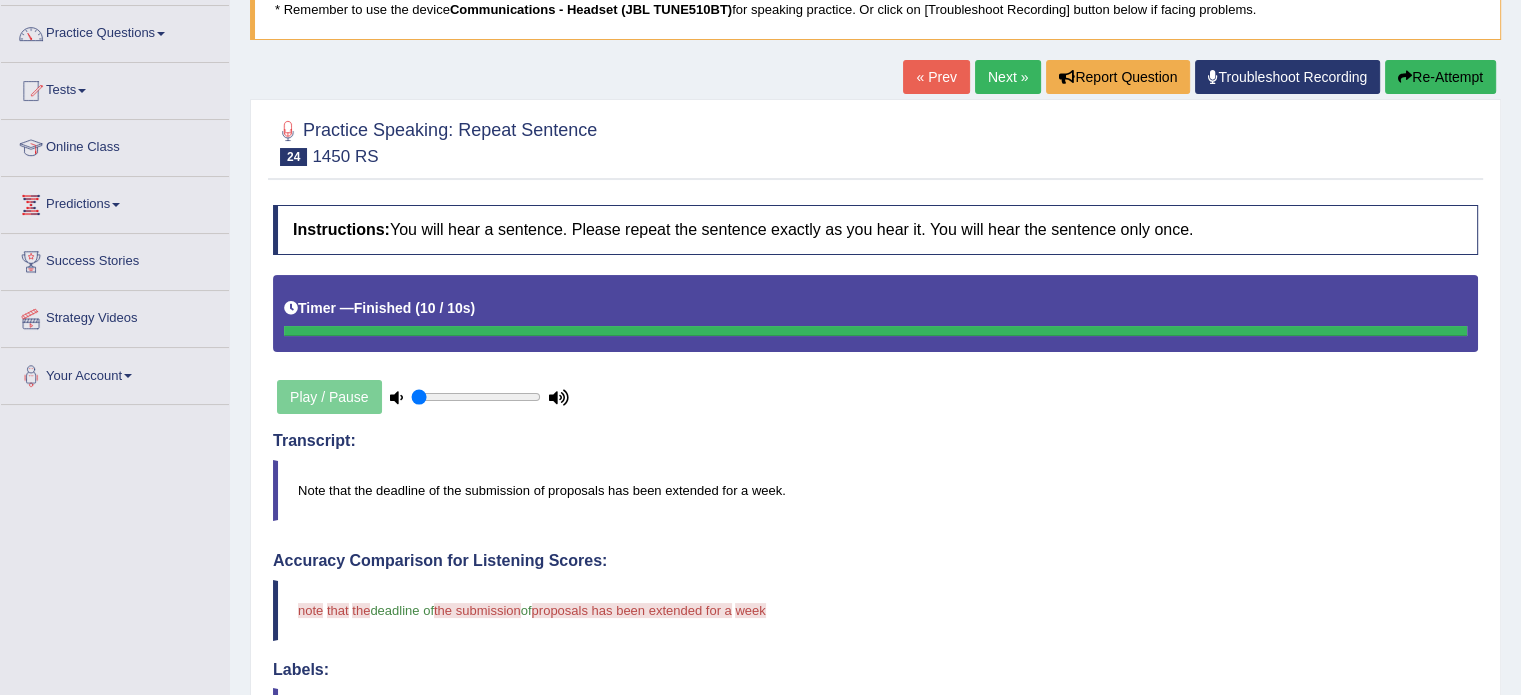 click on "Next »" at bounding box center (1008, 77) 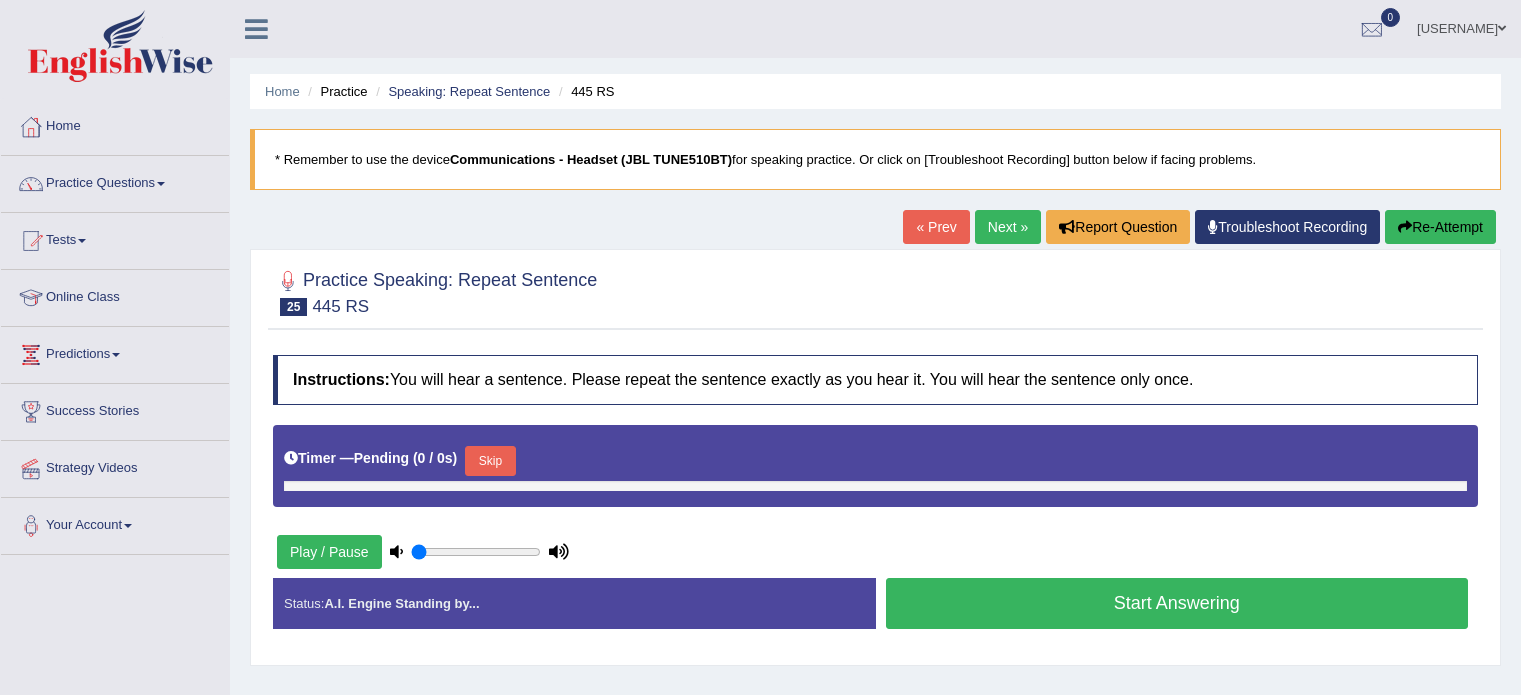 scroll, scrollTop: 0, scrollLeft: 0, axis: both 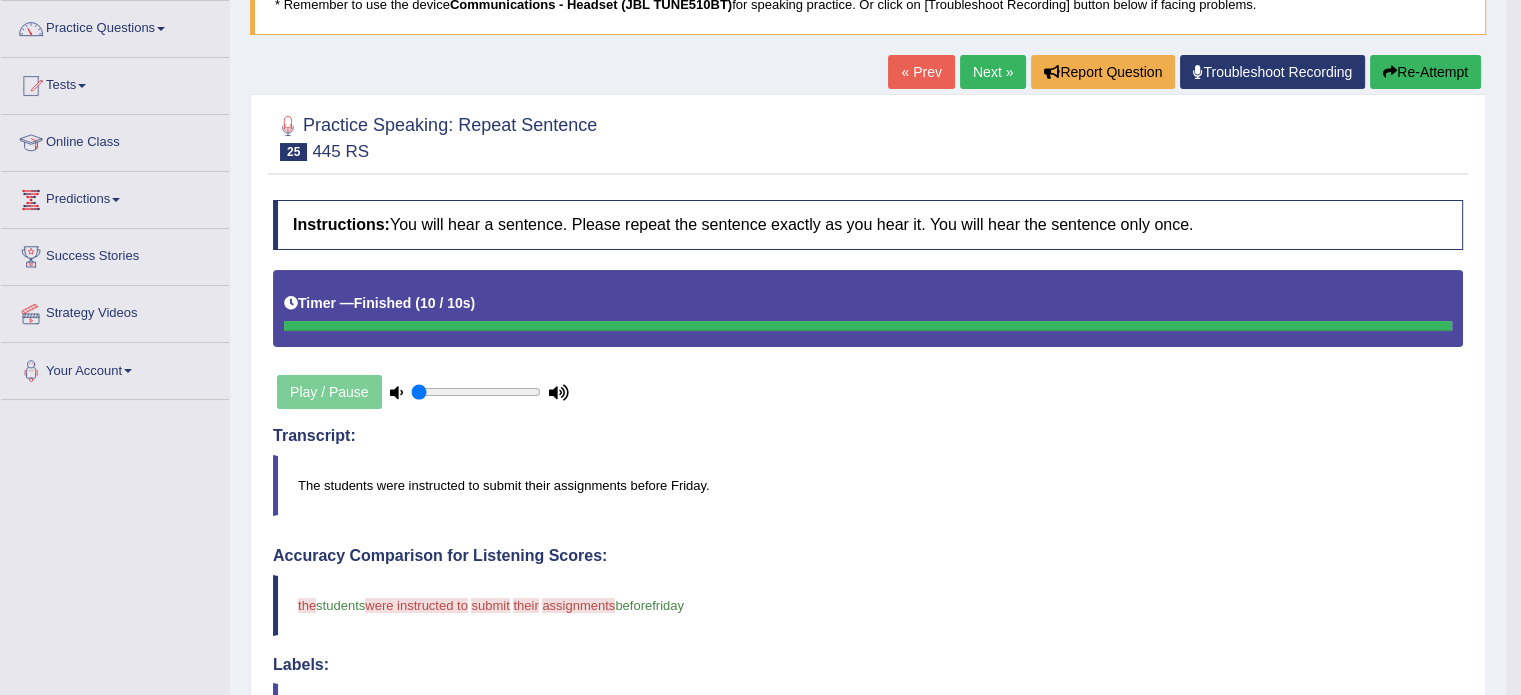 click on "Next »" at bounding box center (993, 72) 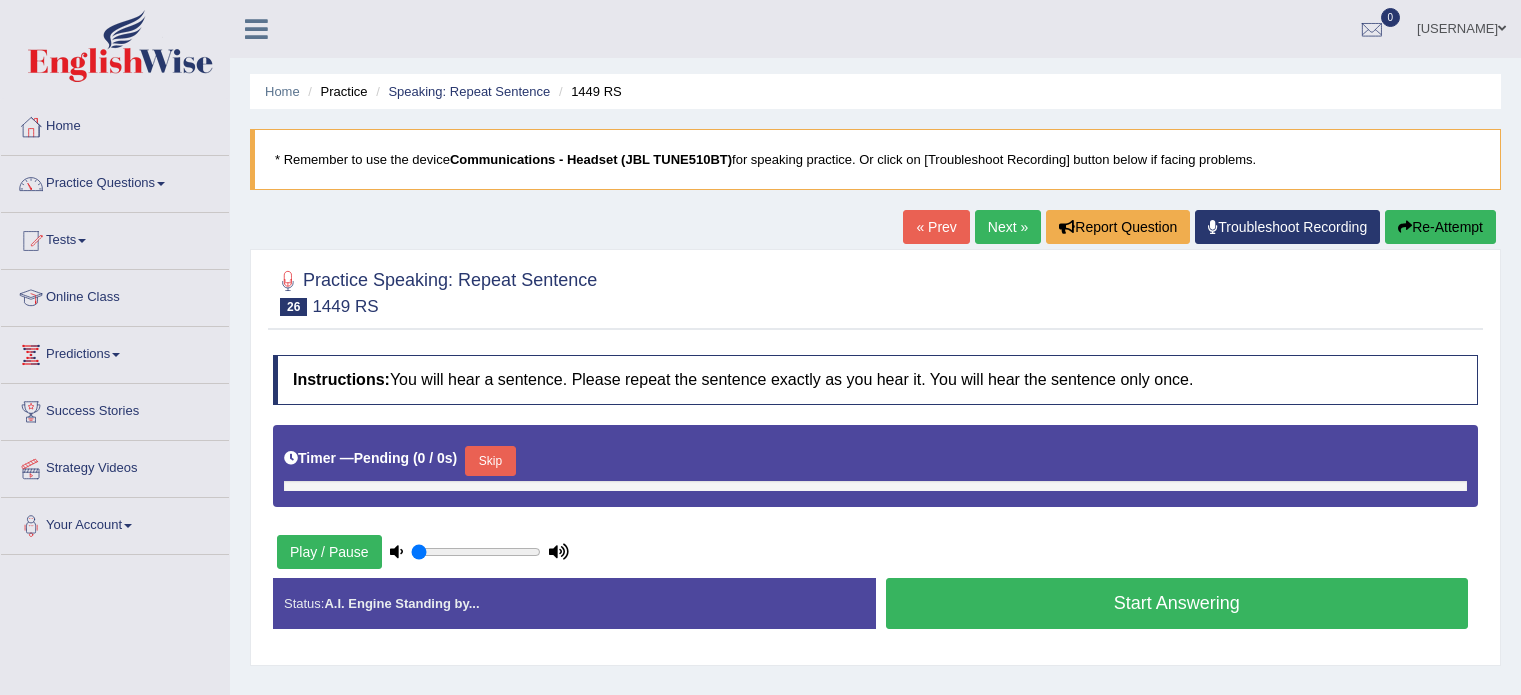 scroll, scrollTop: 0, scrollLeft: 0, axis: both 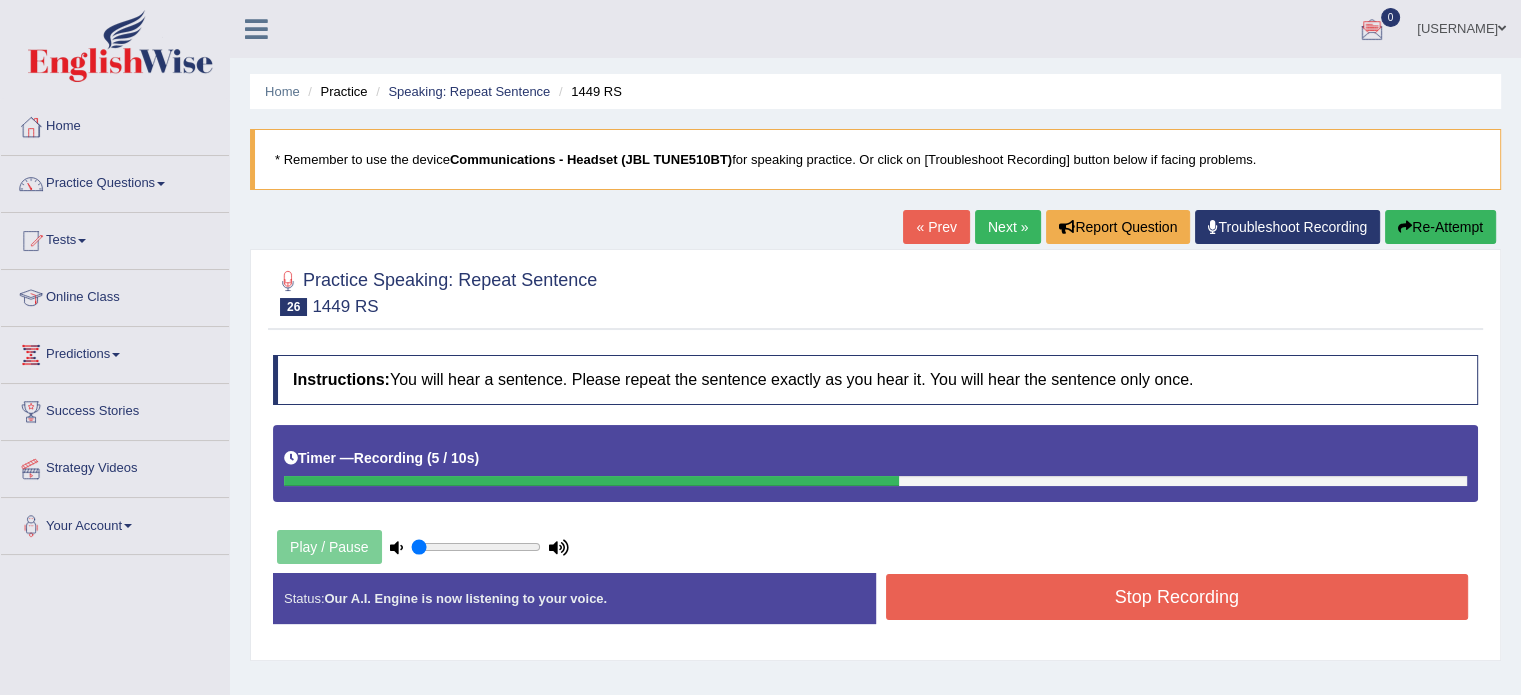 click on "Stop Recording" at bounding box center [1177, 597] 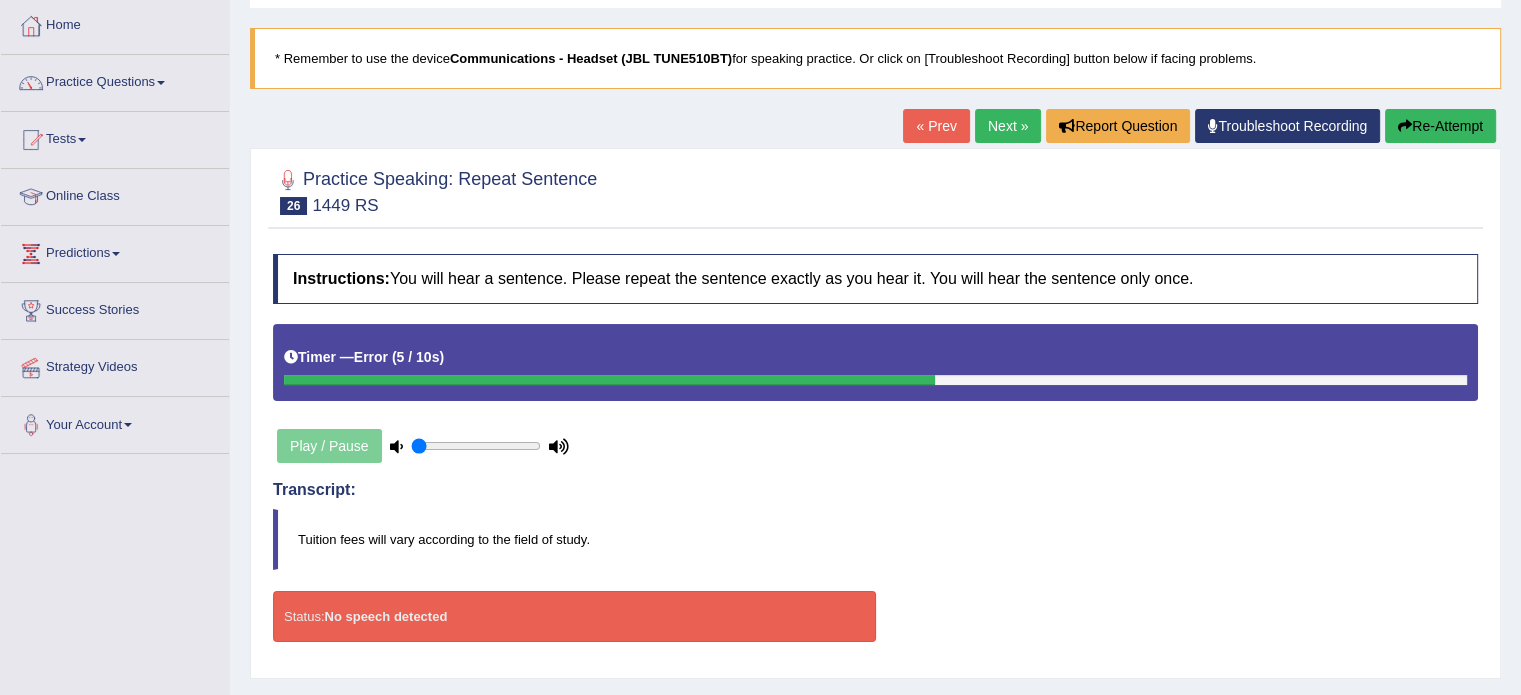 scroll, scrollTop: 87, scrollLeft: 0, axis: vertical 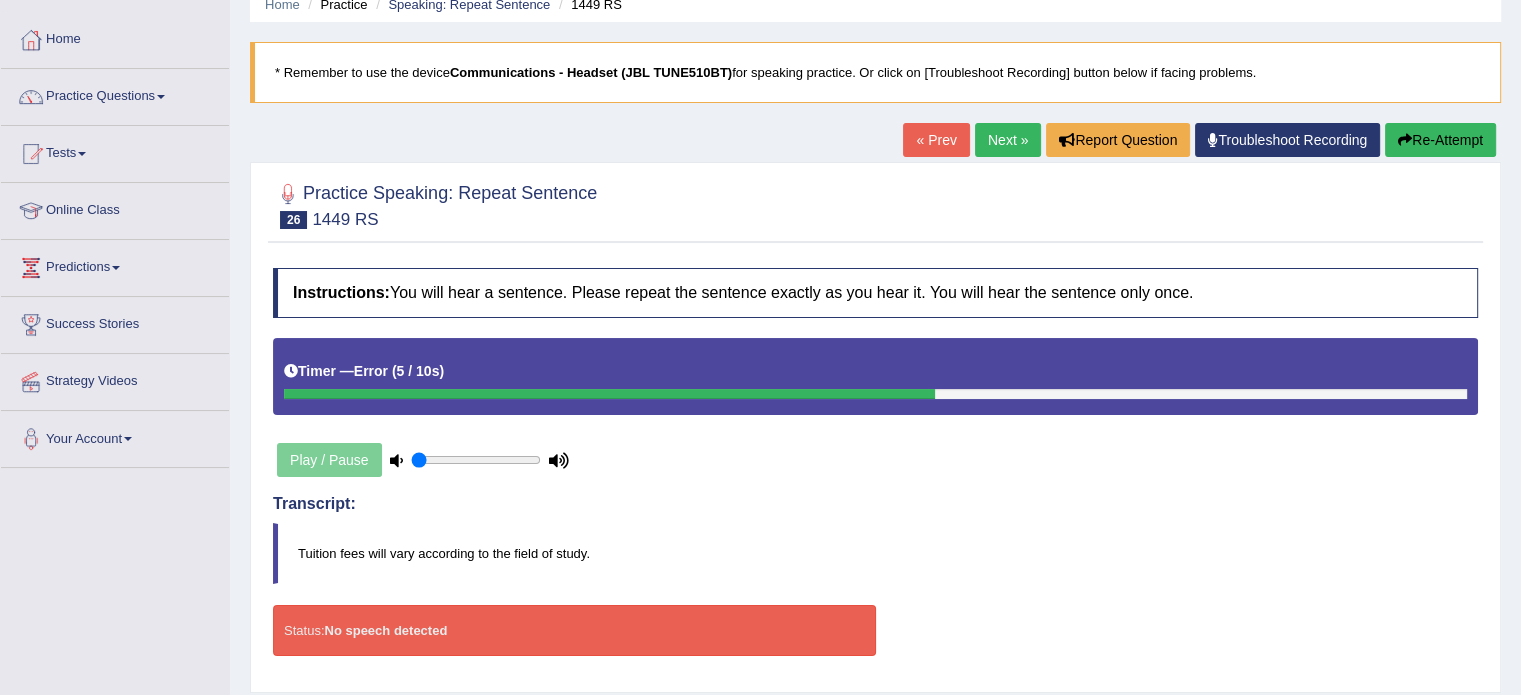 click on "Re-Attempt" at bounding box center [1440, 140] 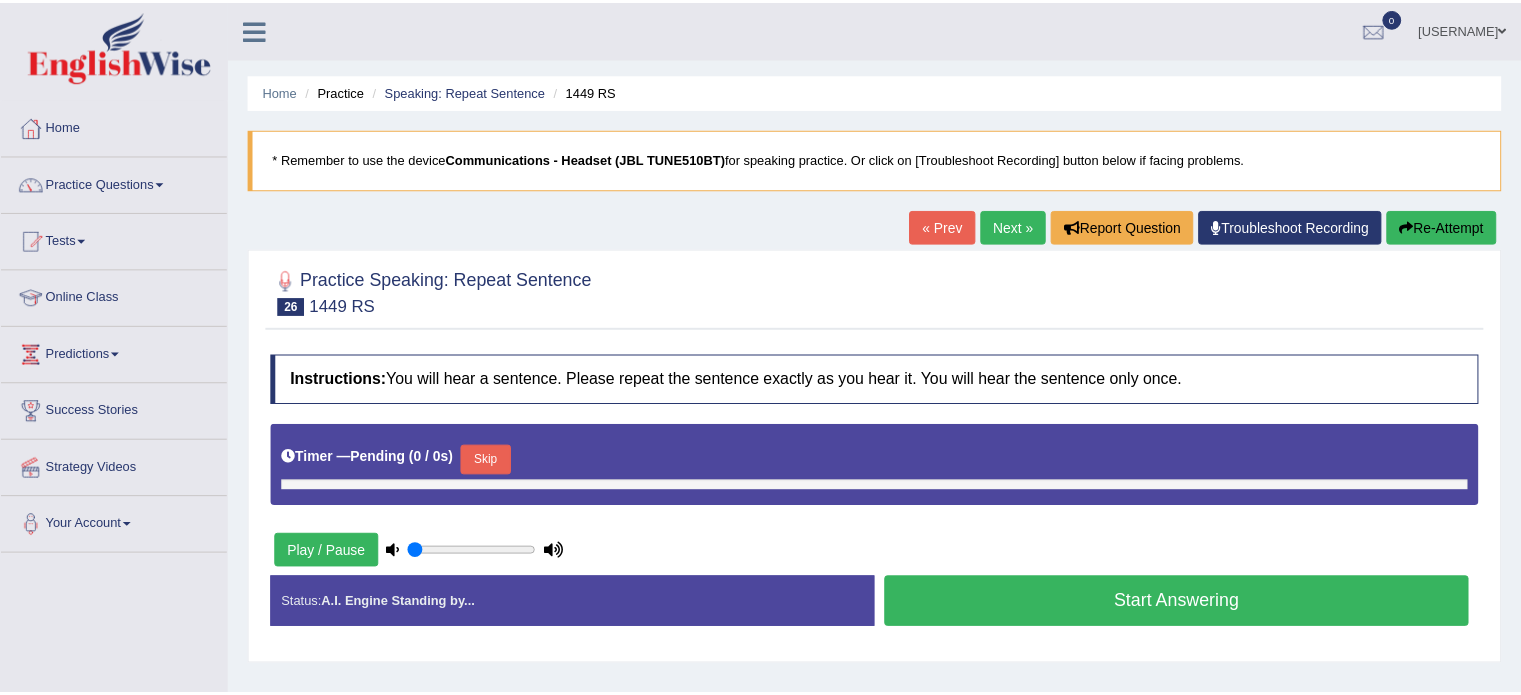 scroll, scrollTop: 87, scrollLeft: 0, axis: vertical 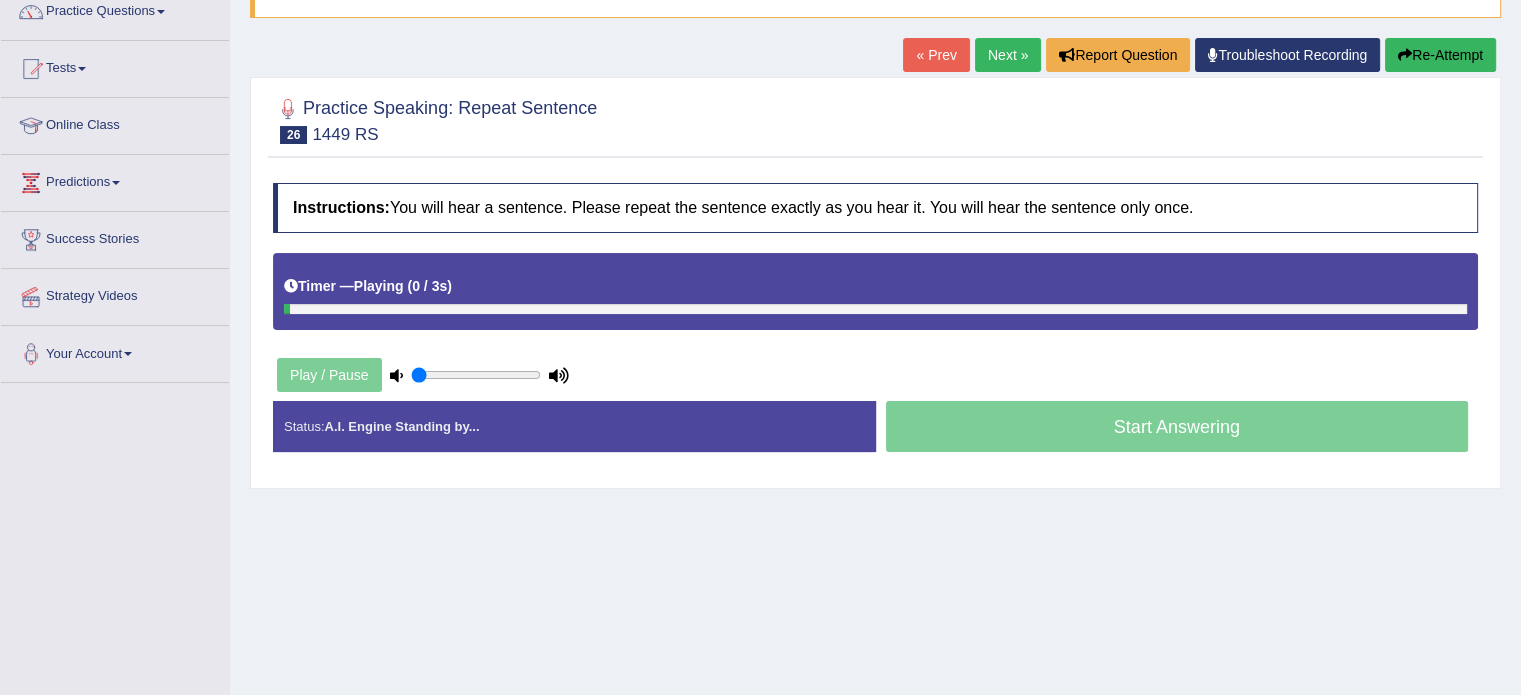drag, startPoint x: 450, startPoint y: 373, endPoint x: 396, endPoint y: 382, distance: 54.74486 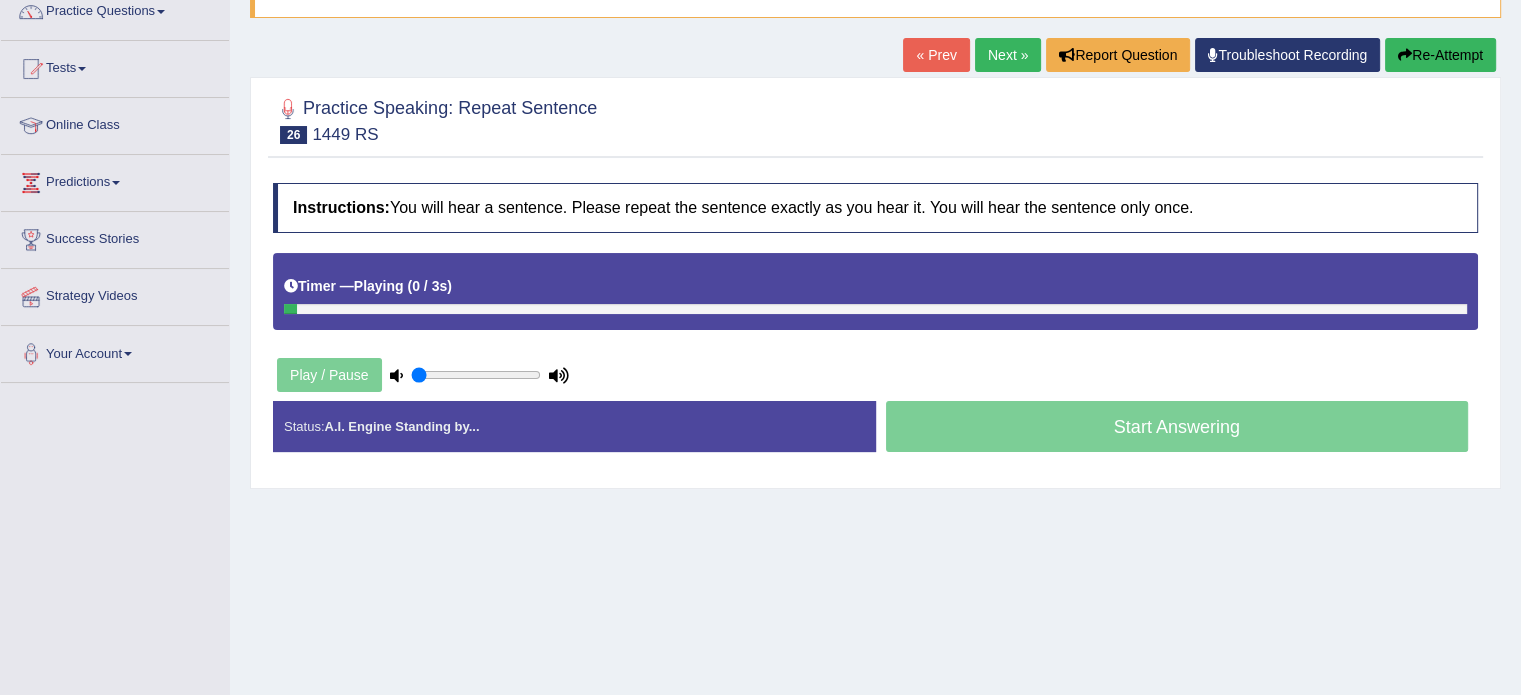 click at bounding box center [396, 375] 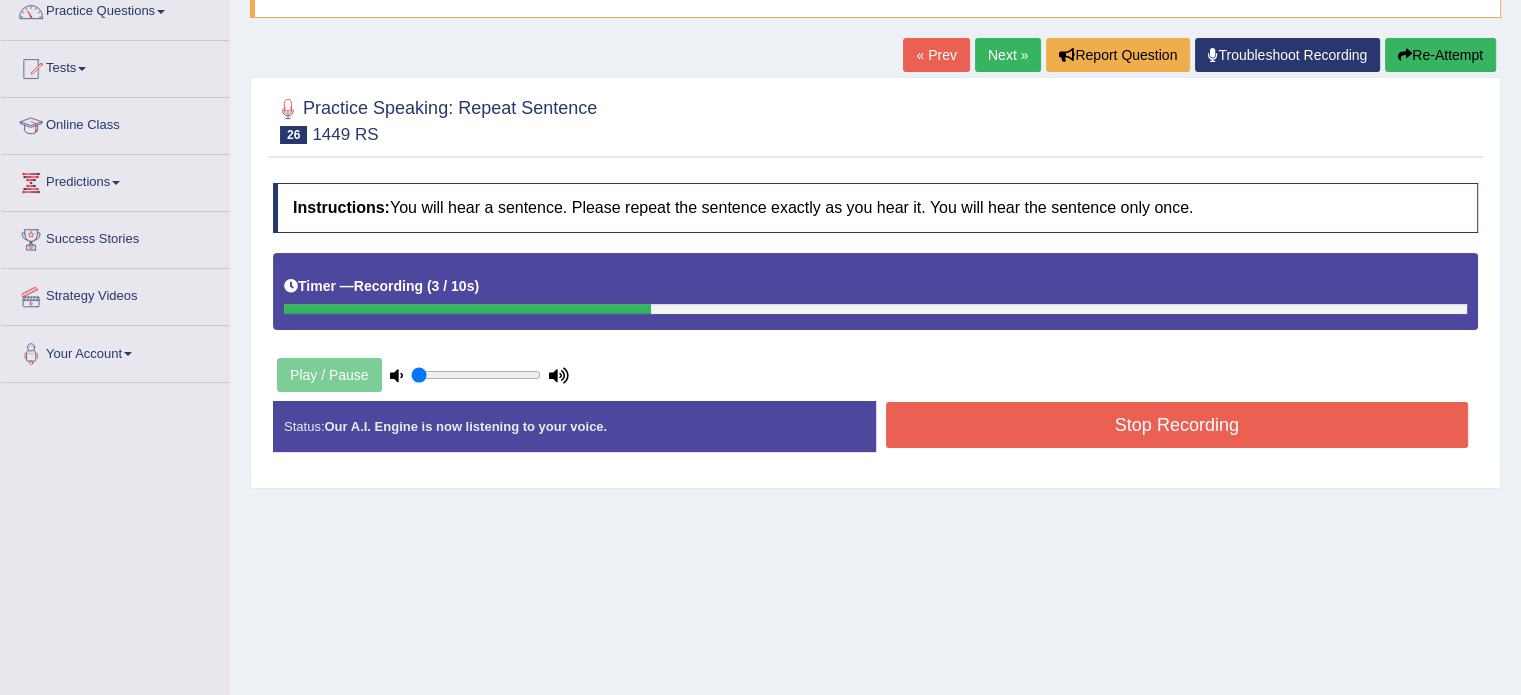 click on "Stop Recording" at bounding box center (1177, 425) 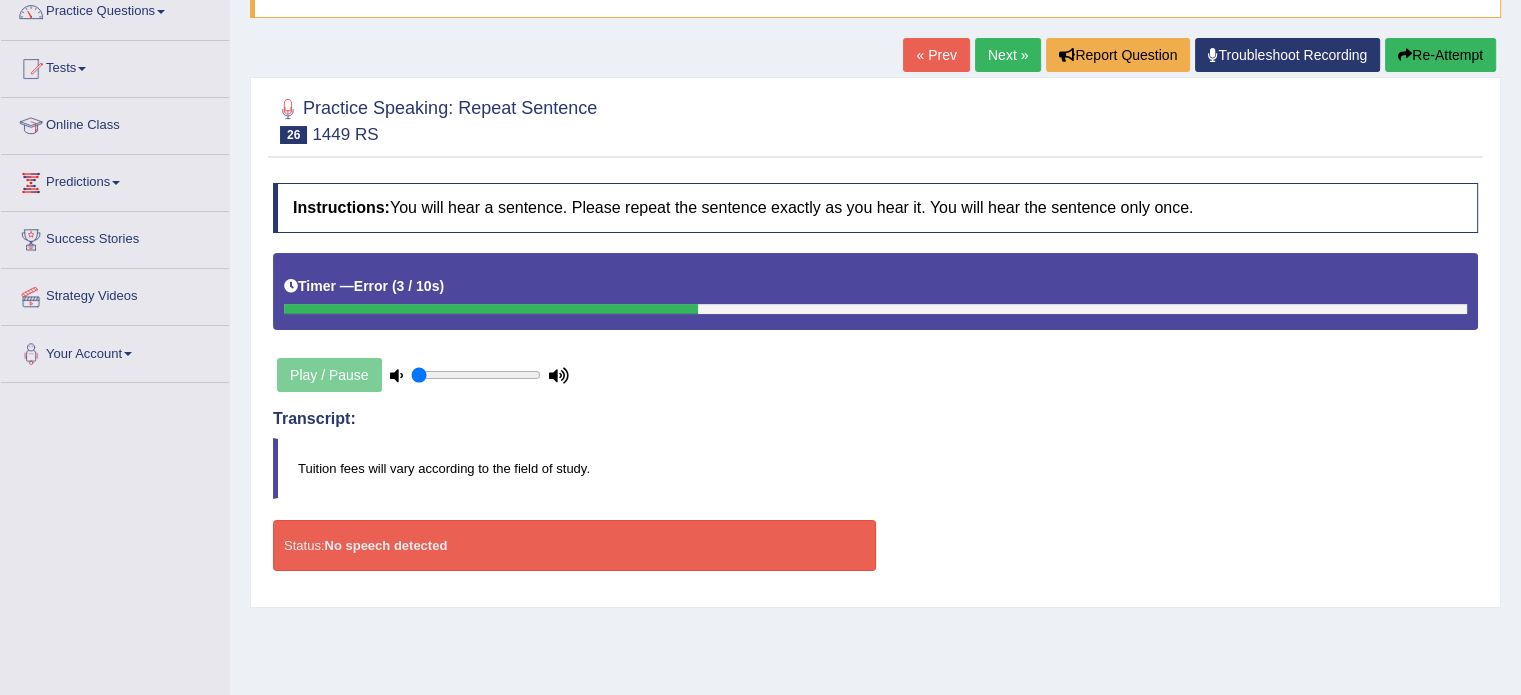 click on "Next »" at bounding box center (1008, 55) 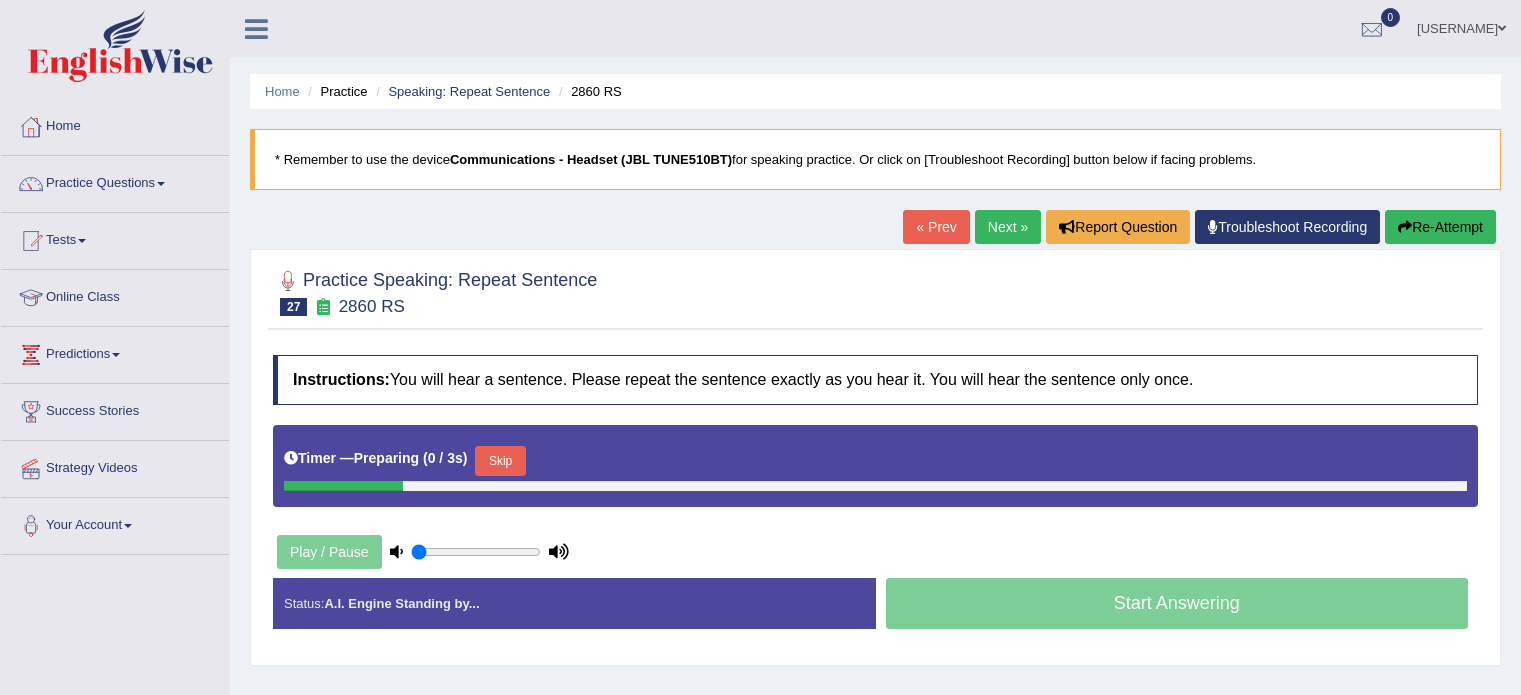 scroll, scrollTop: 0, scrollLeft: 0, axis: both 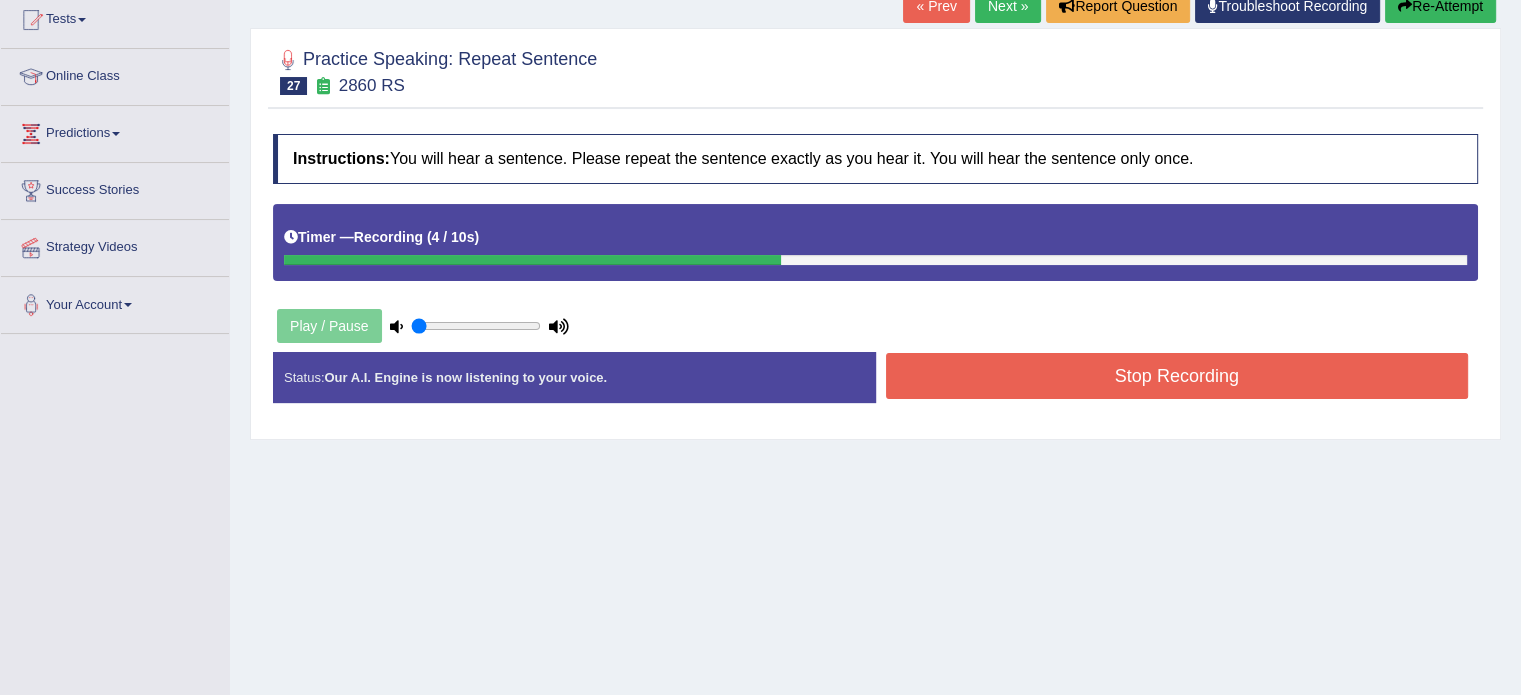 click on "Stop Recording" at bounding box center (1177, 376) 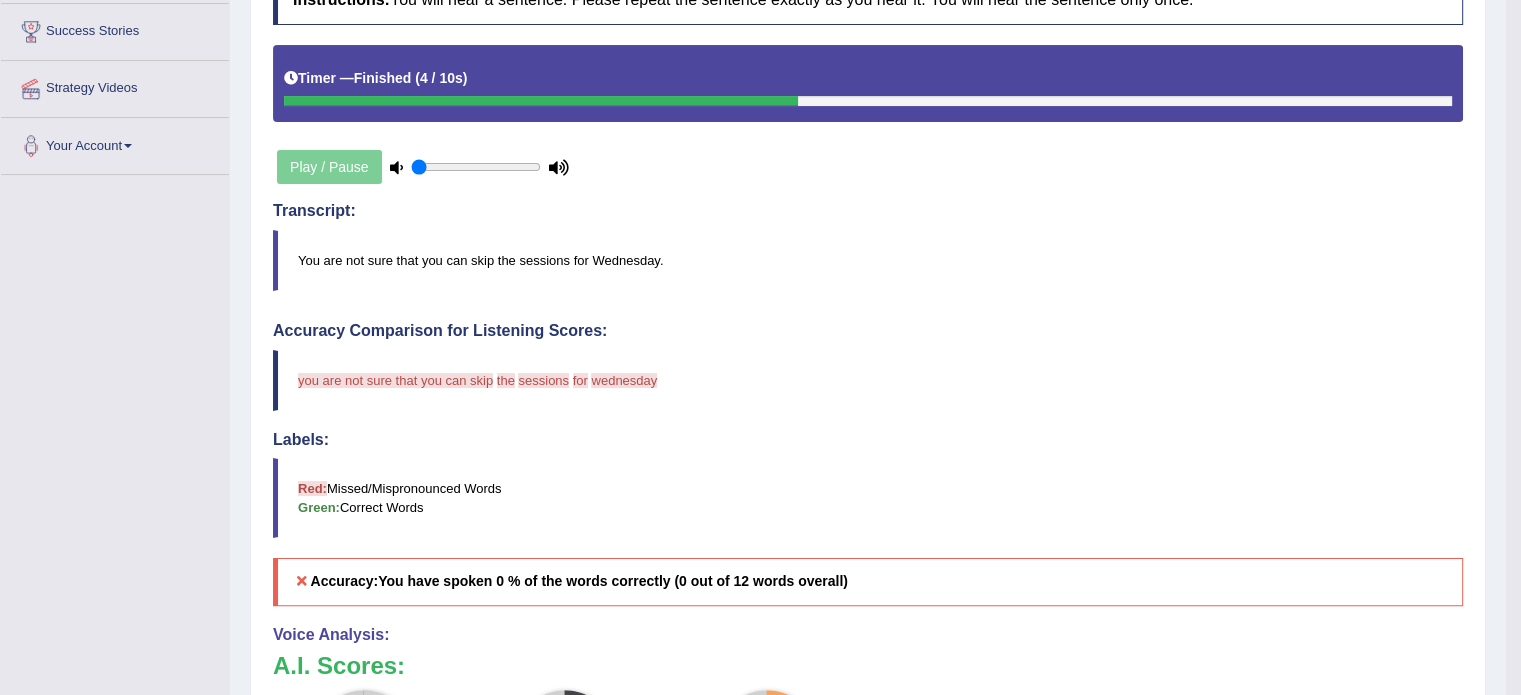 scroll, scrollTop: 134, scrollLeft: 0, axis: vertical 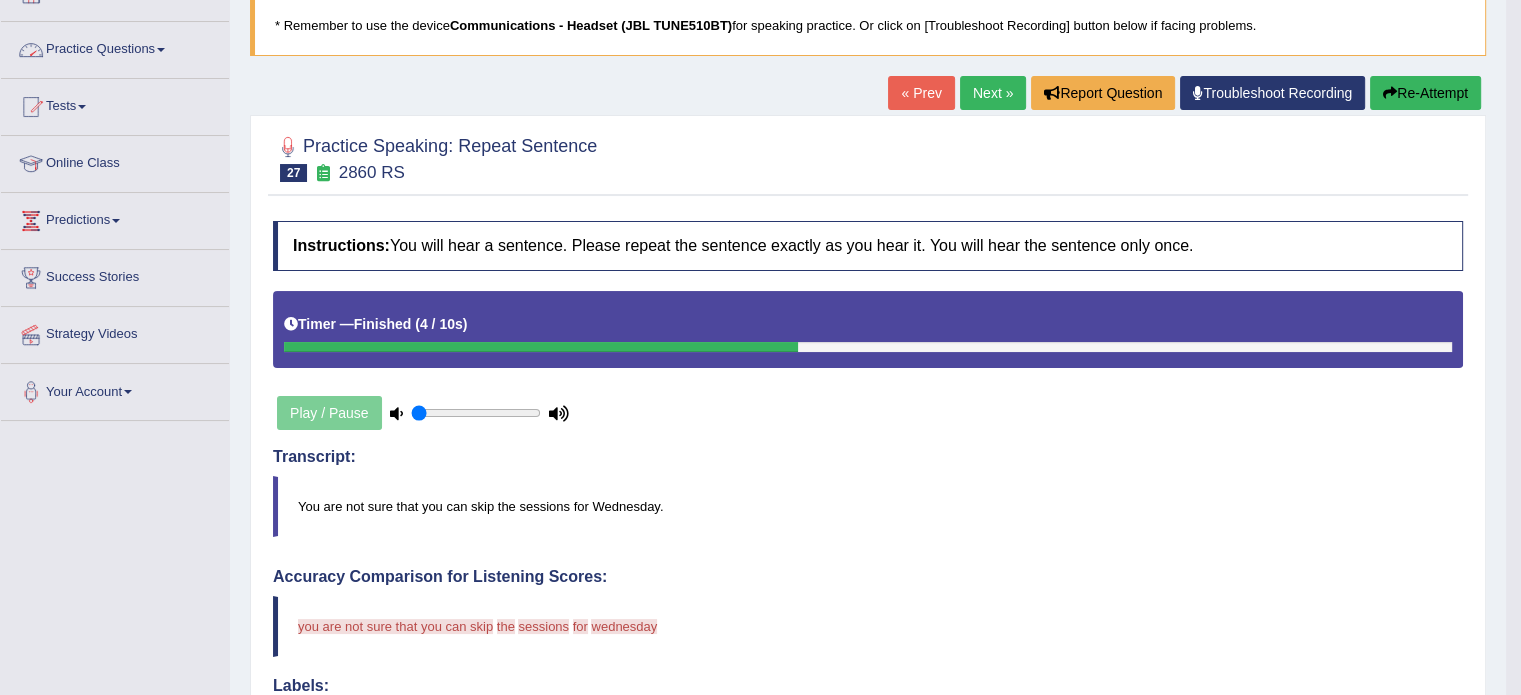 click on "Practice Questions" at bounding box center (115, 47) 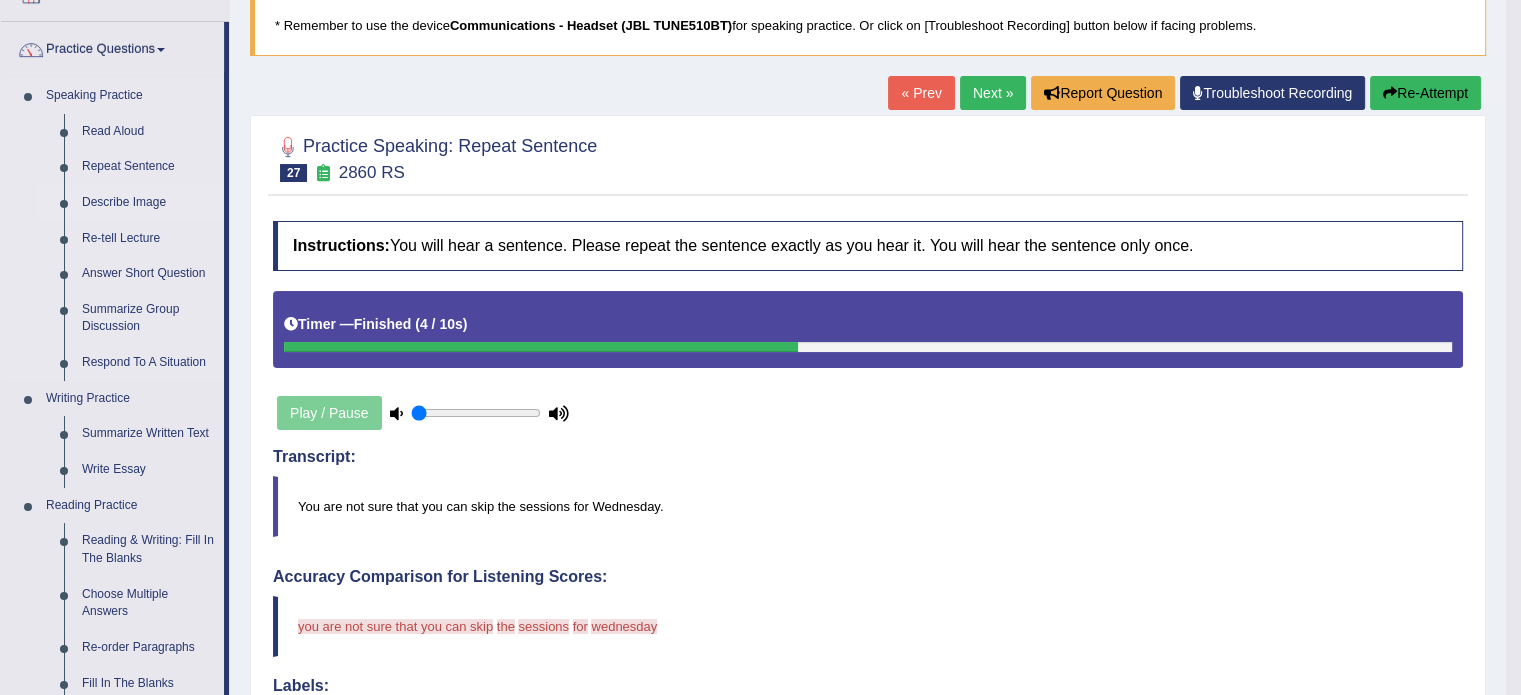 click on "Describe Image" at bounding box center [148, 203] 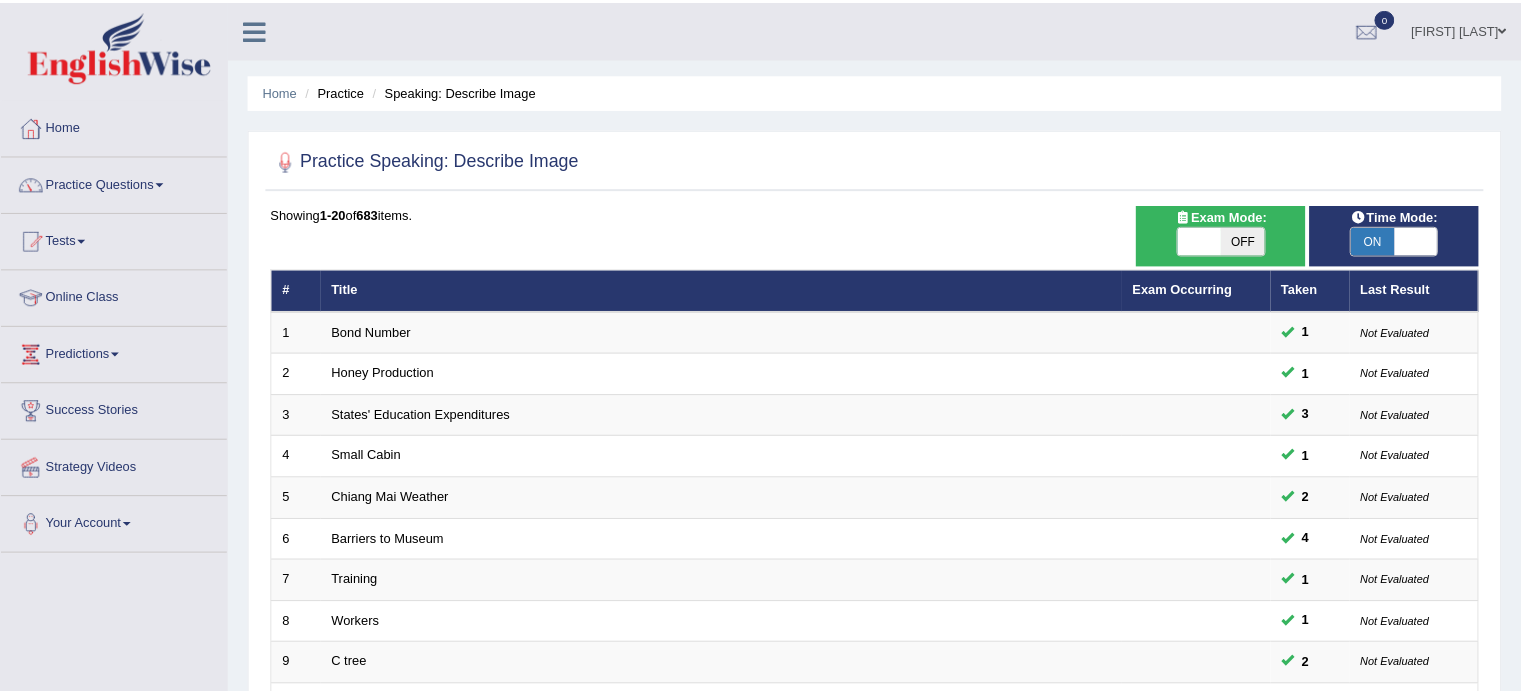 scroll, scrollTop: 0, scrollLeft: 0, axis: both 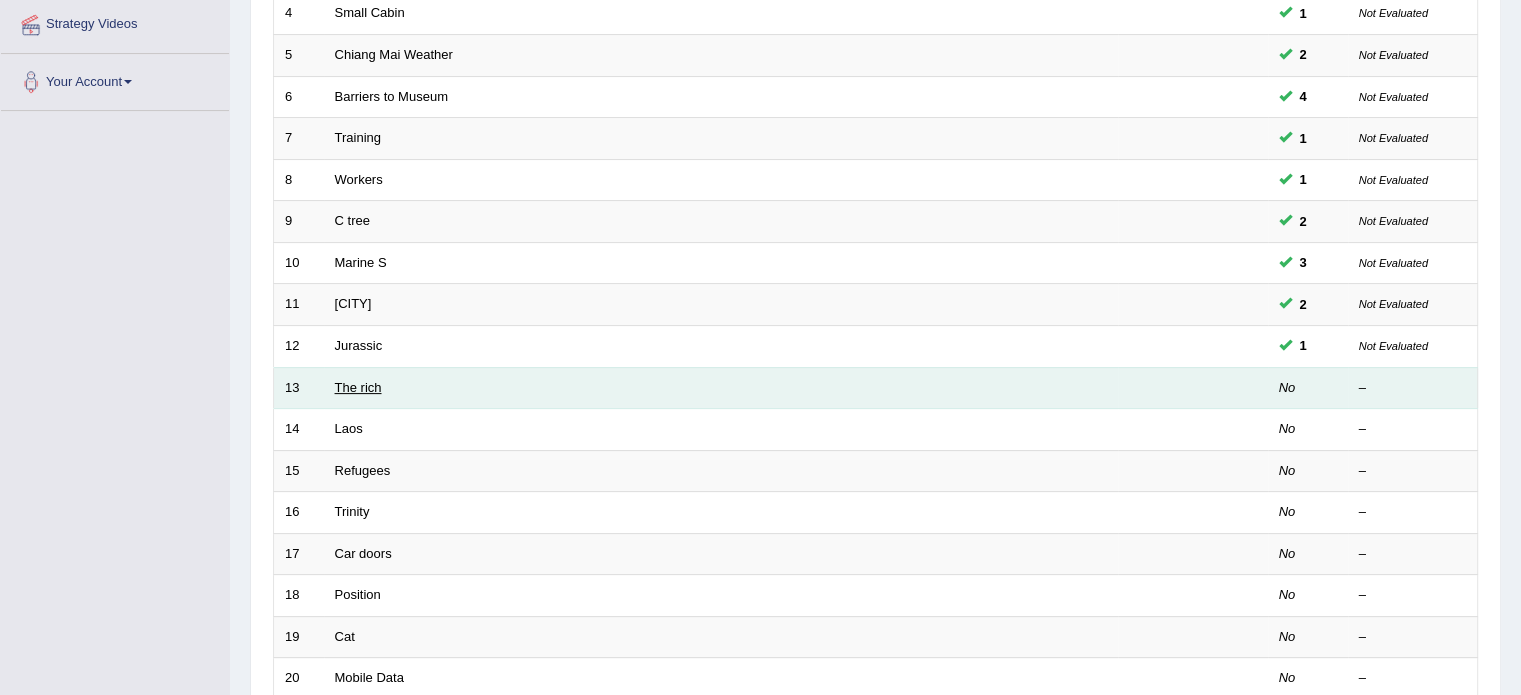 click on "The rich" at bounding box center (358, 387) 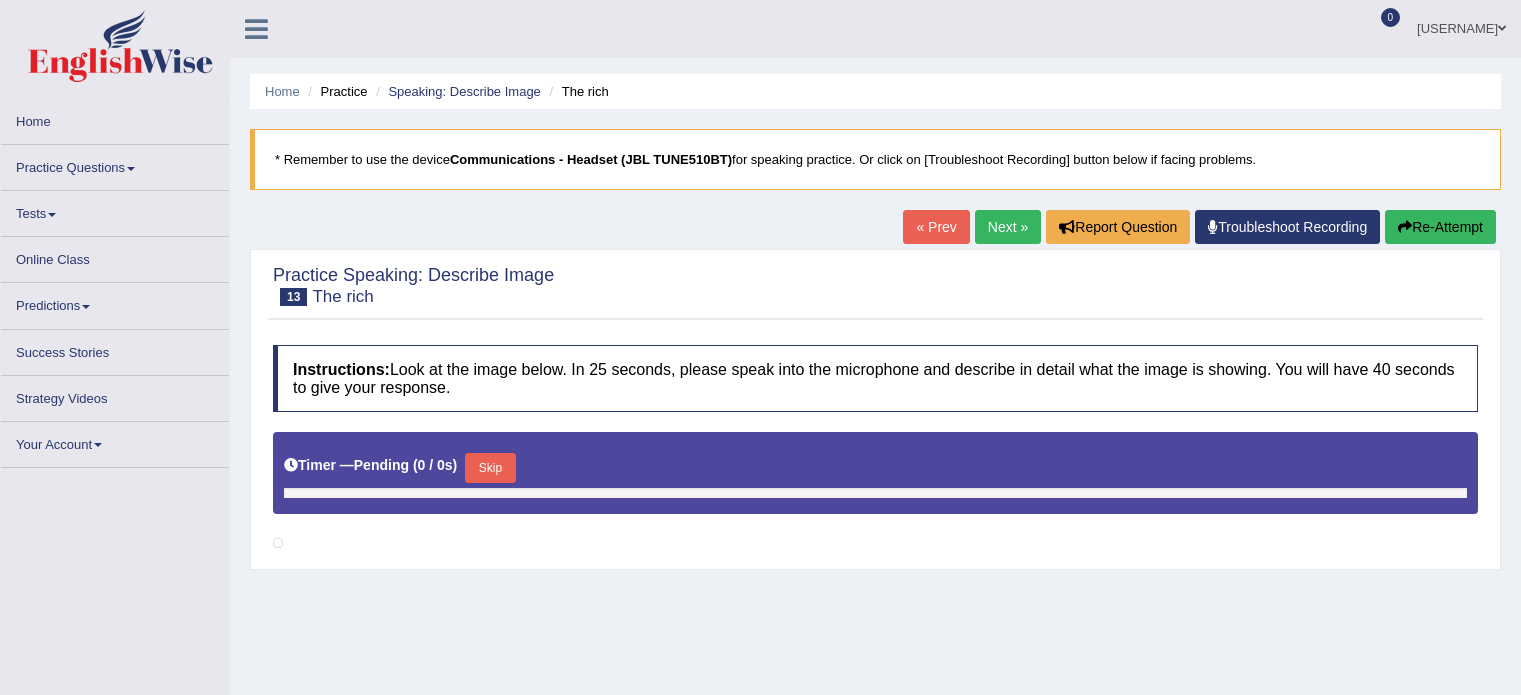 scroll, scrollTop: 0, scrollLeft: 0, axis: both 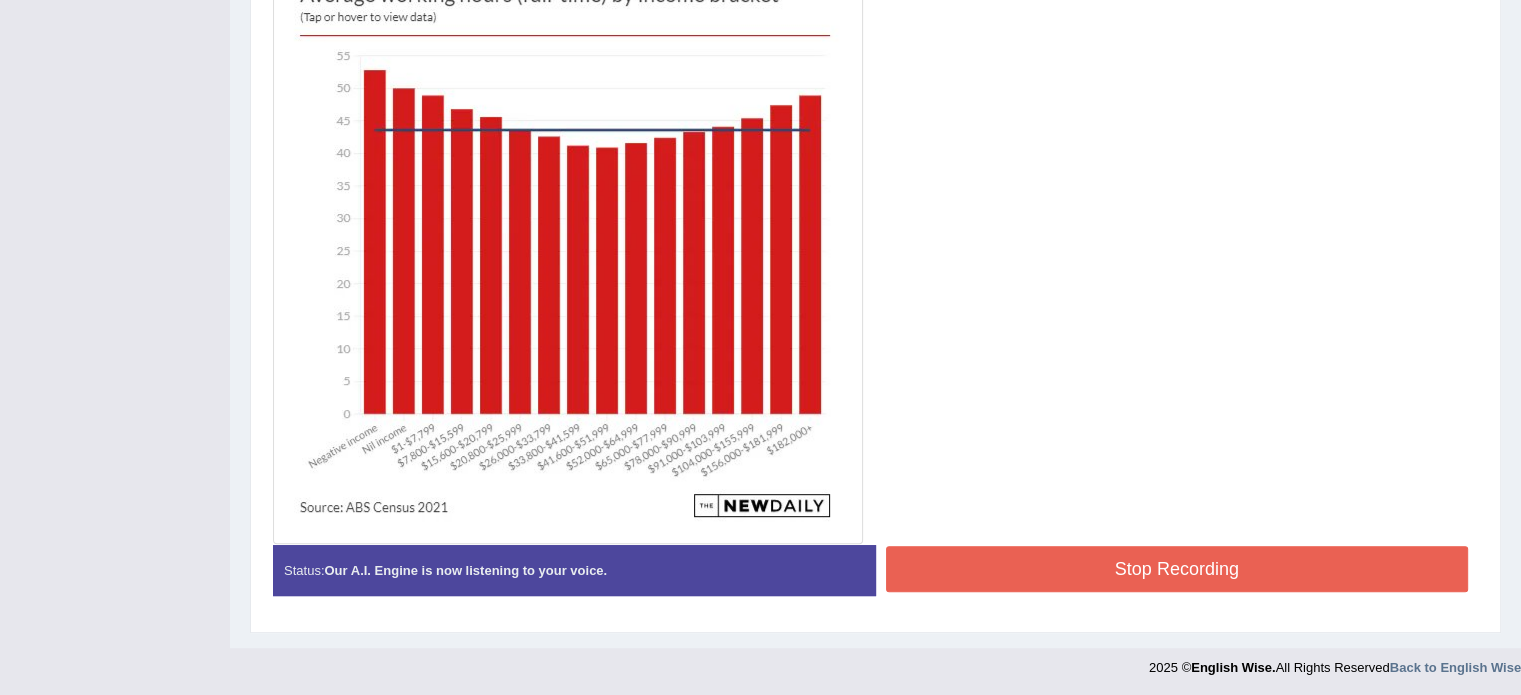 click on "Stop Recording" at bounding box center (1177, 569) 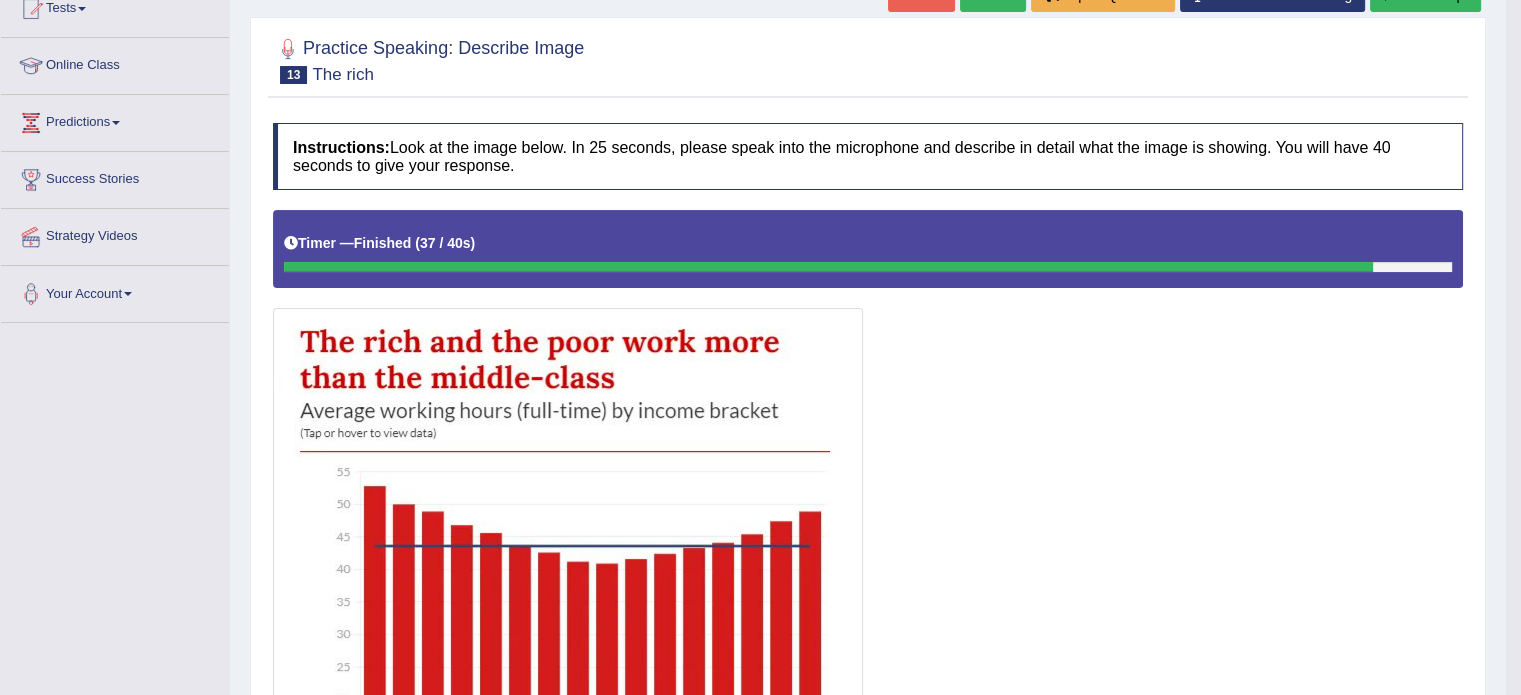 scroll, scrollTop: 220, scrollLeft: 0, axis: vertical 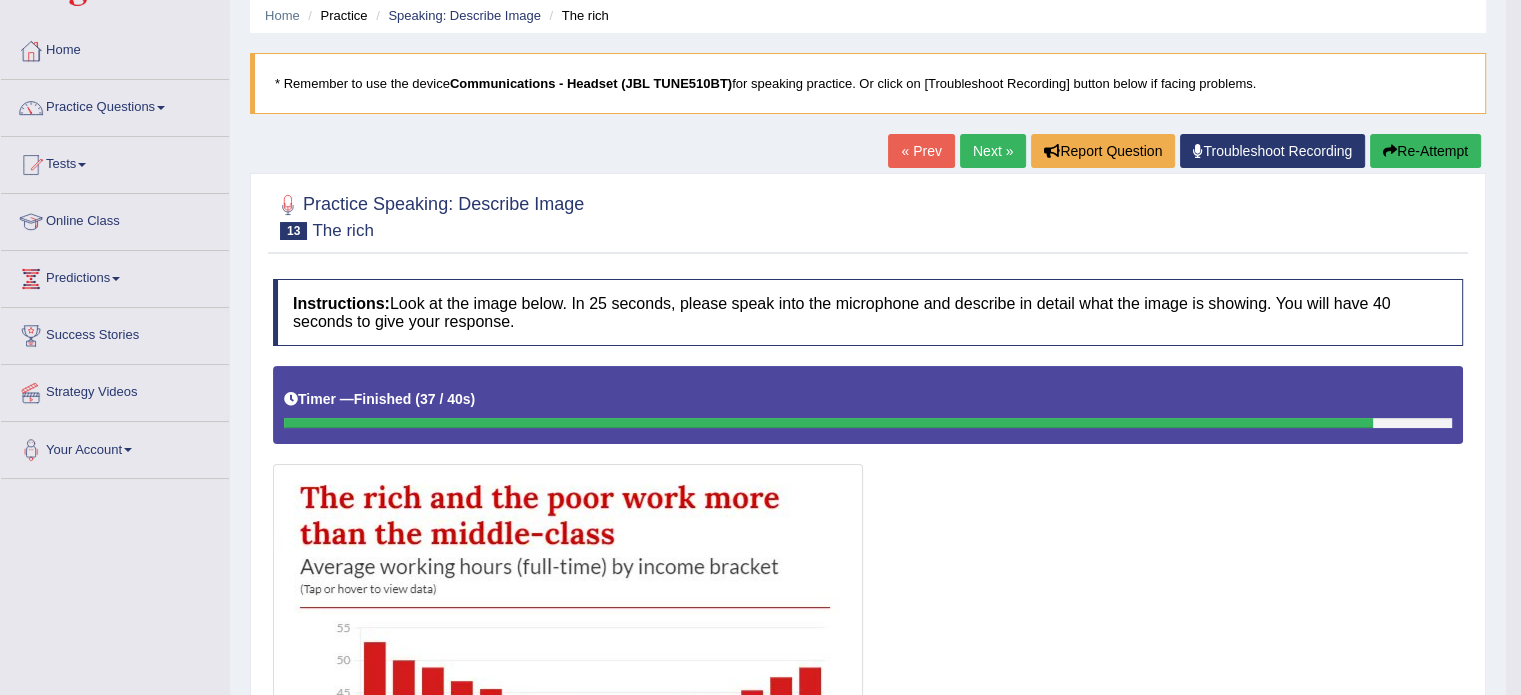 click on "Next »" at bounding box center (993, 151) 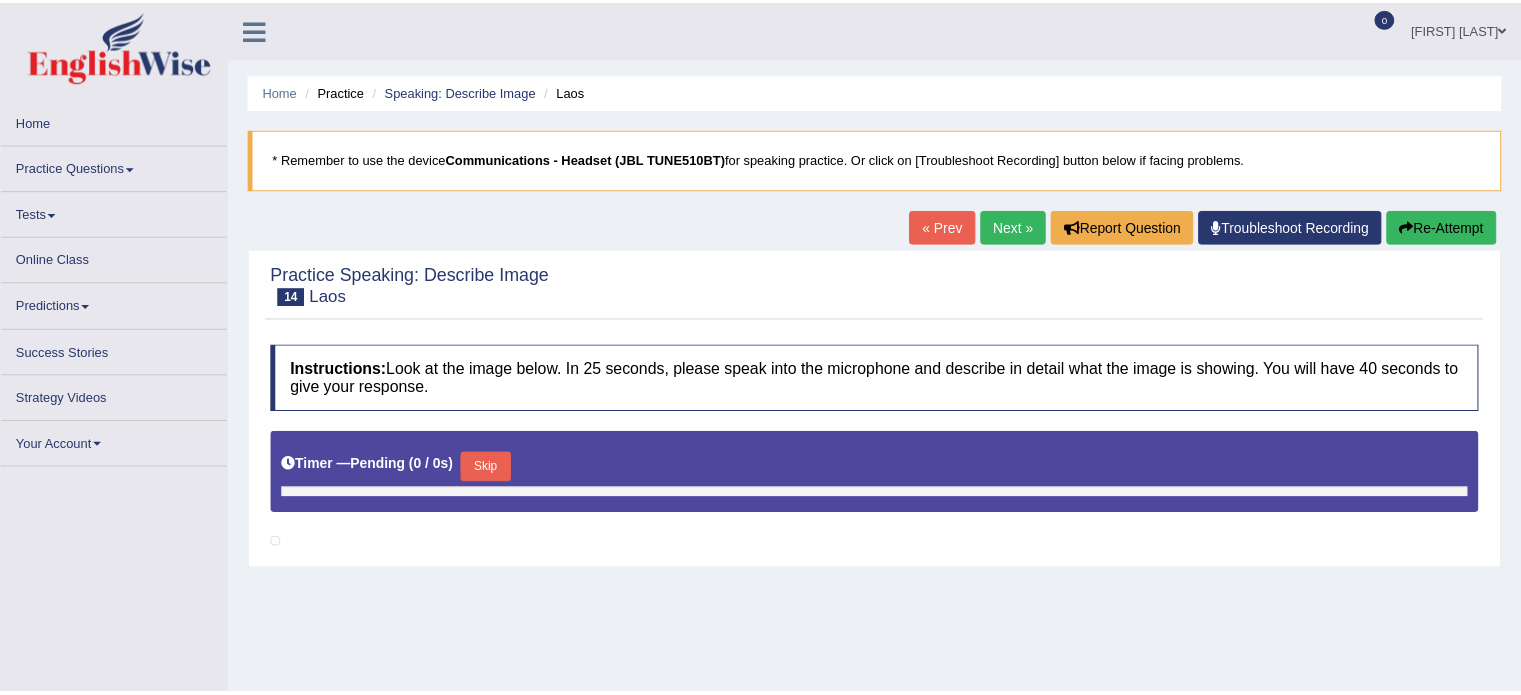 scroll, scrollTop: 0, scrollLeft: 0, axis: both 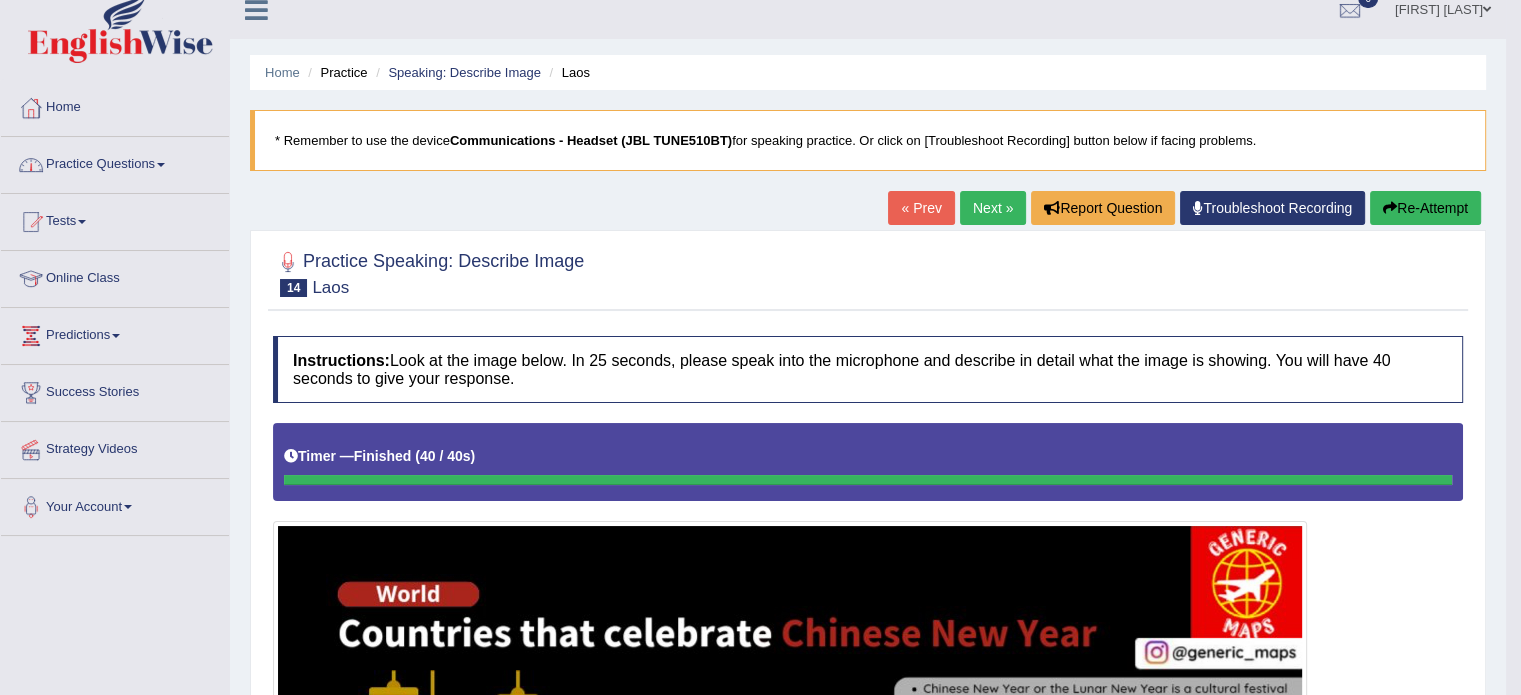 click at bounding box center [161, 165] 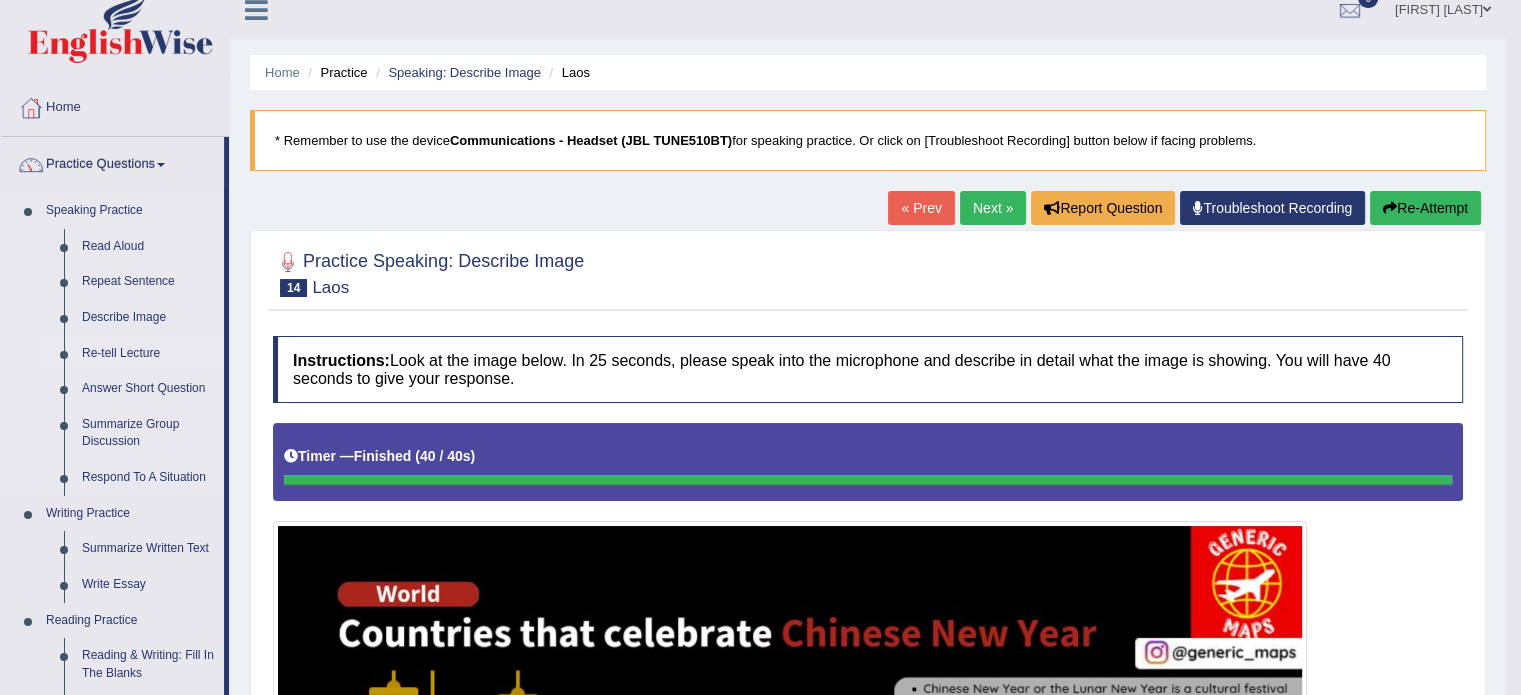 click on "Re-tell Lecture" at bounding box center (148, 354) 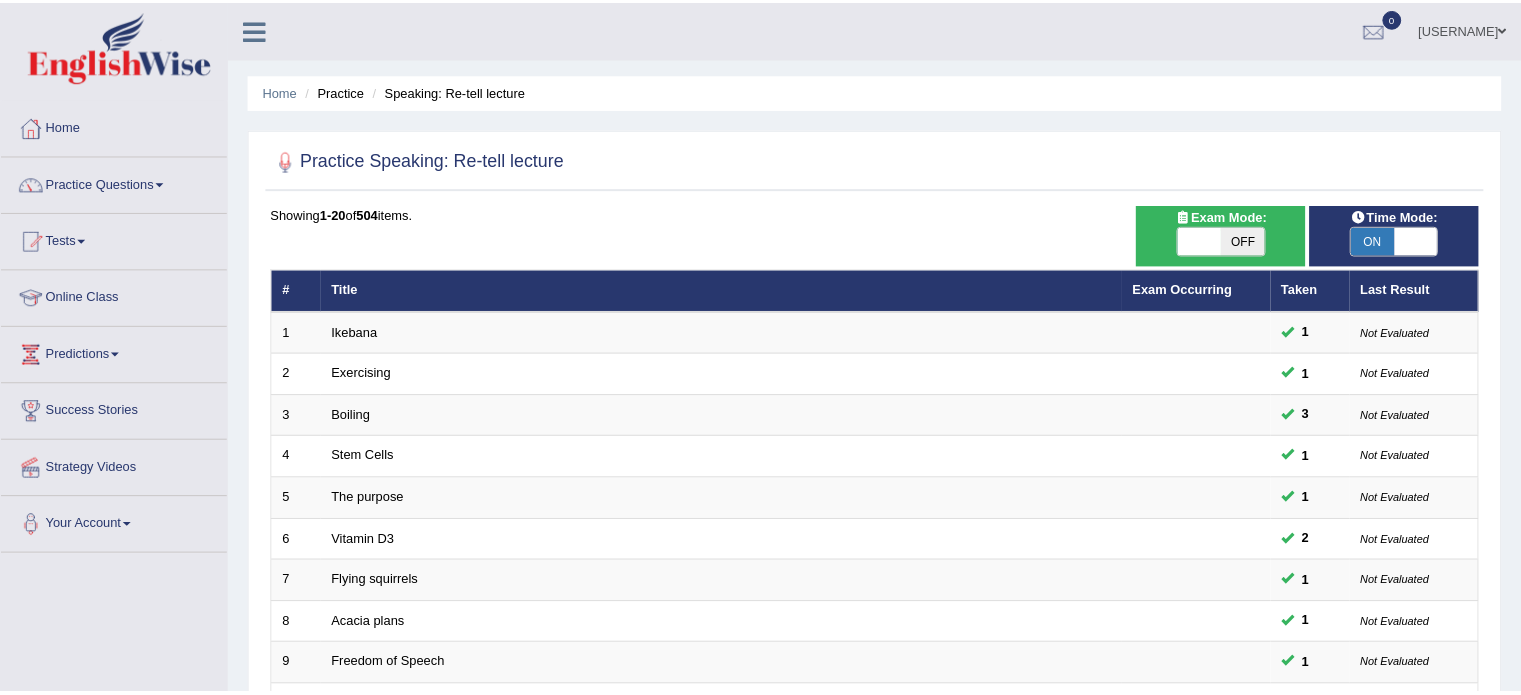 scroll, scrollTop: 0, scrollLeft: 0, axis: both 